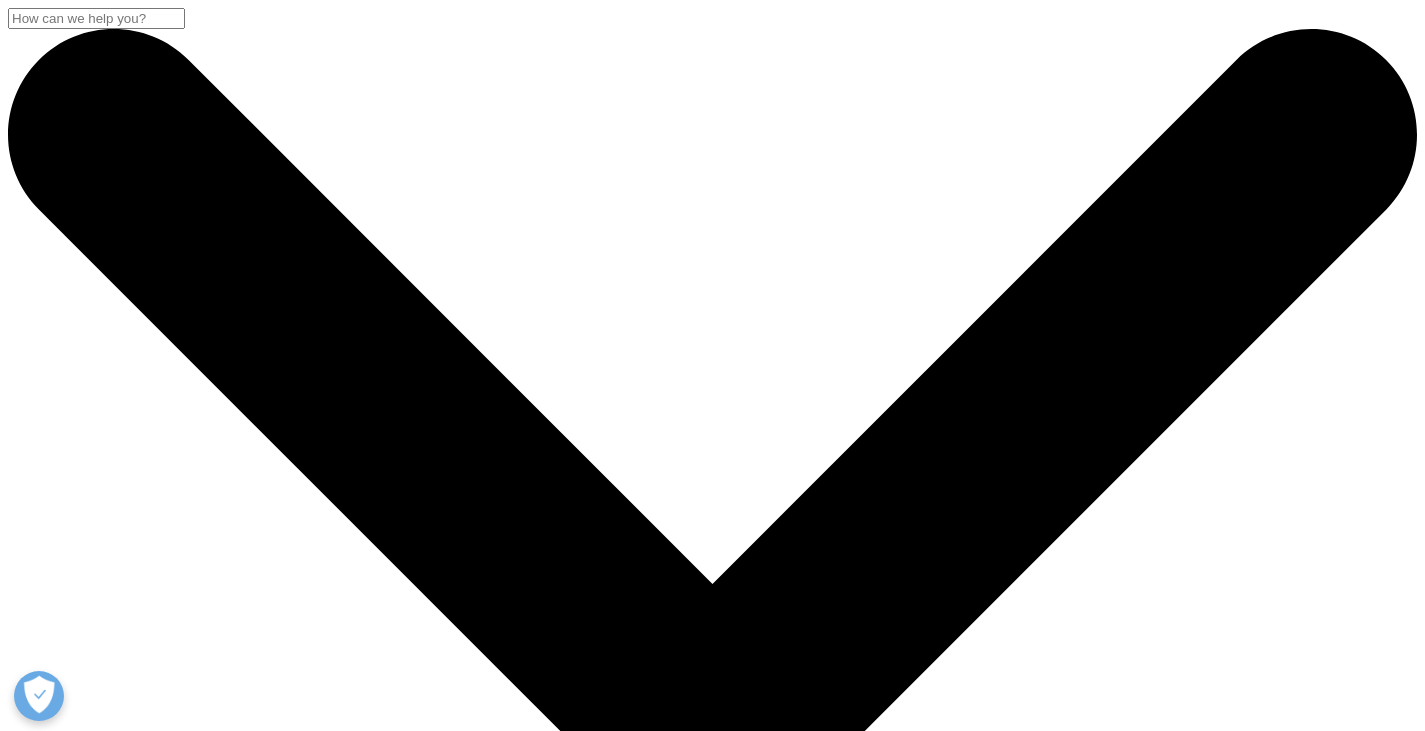 scroll, scrollTop: 136, scrollLeft: 0, axis: vertical 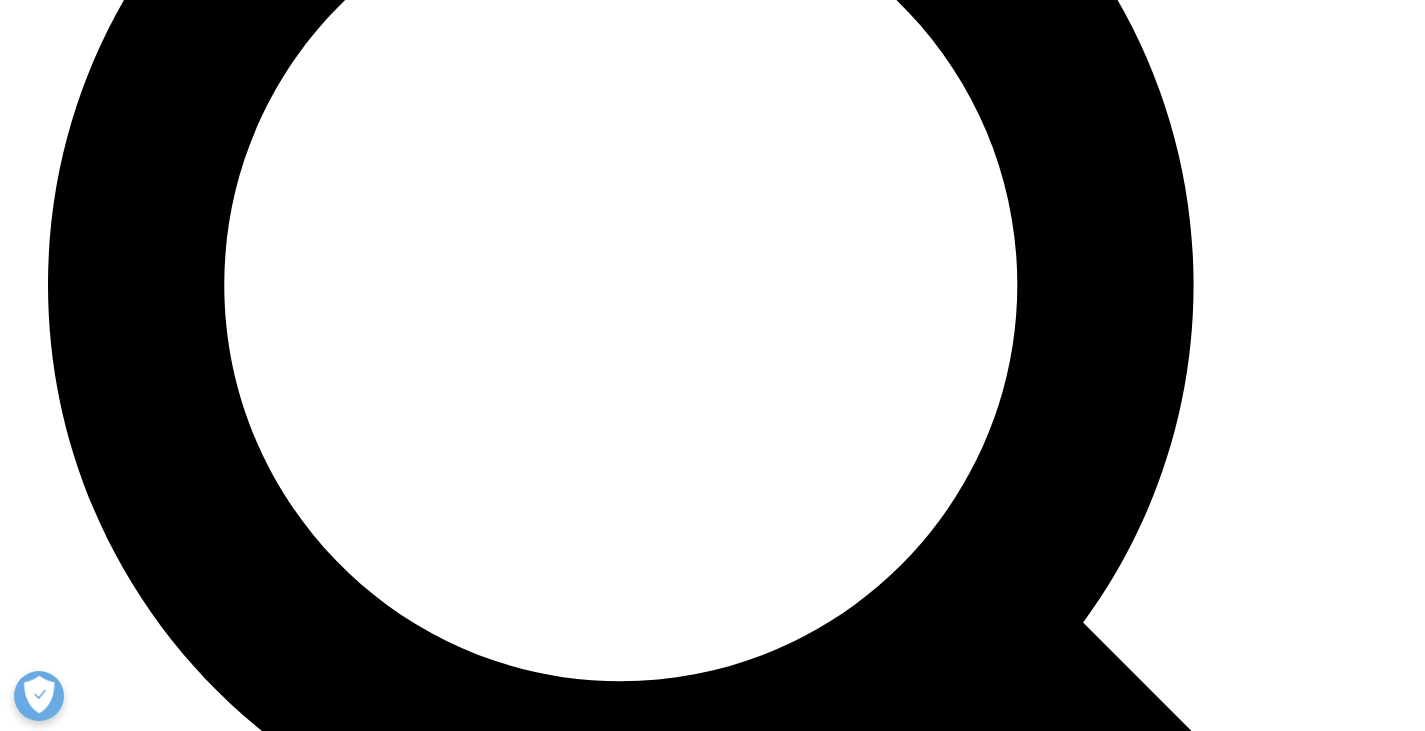 click at bounding box center (8, 20120) 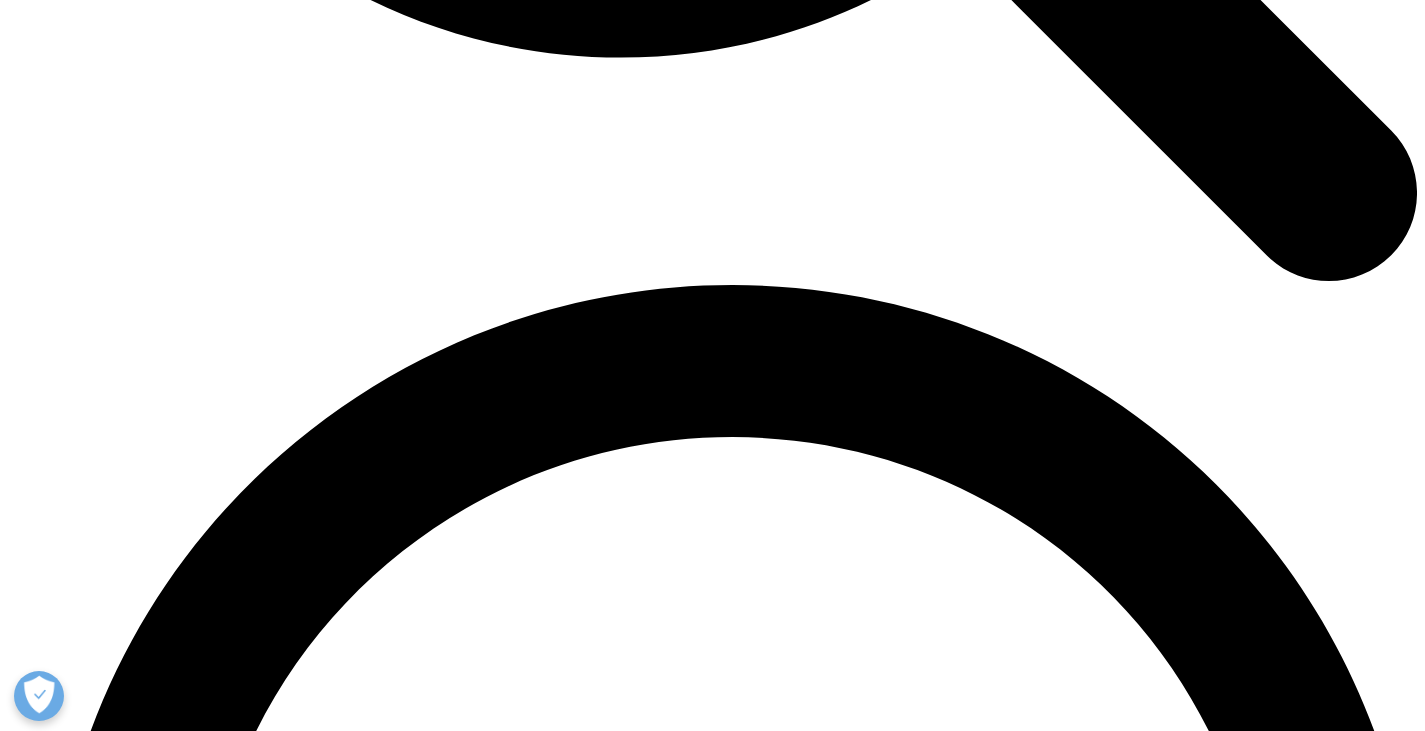 scroll, scrollTop: 8500, scrollLeft: 0, axis: vertical 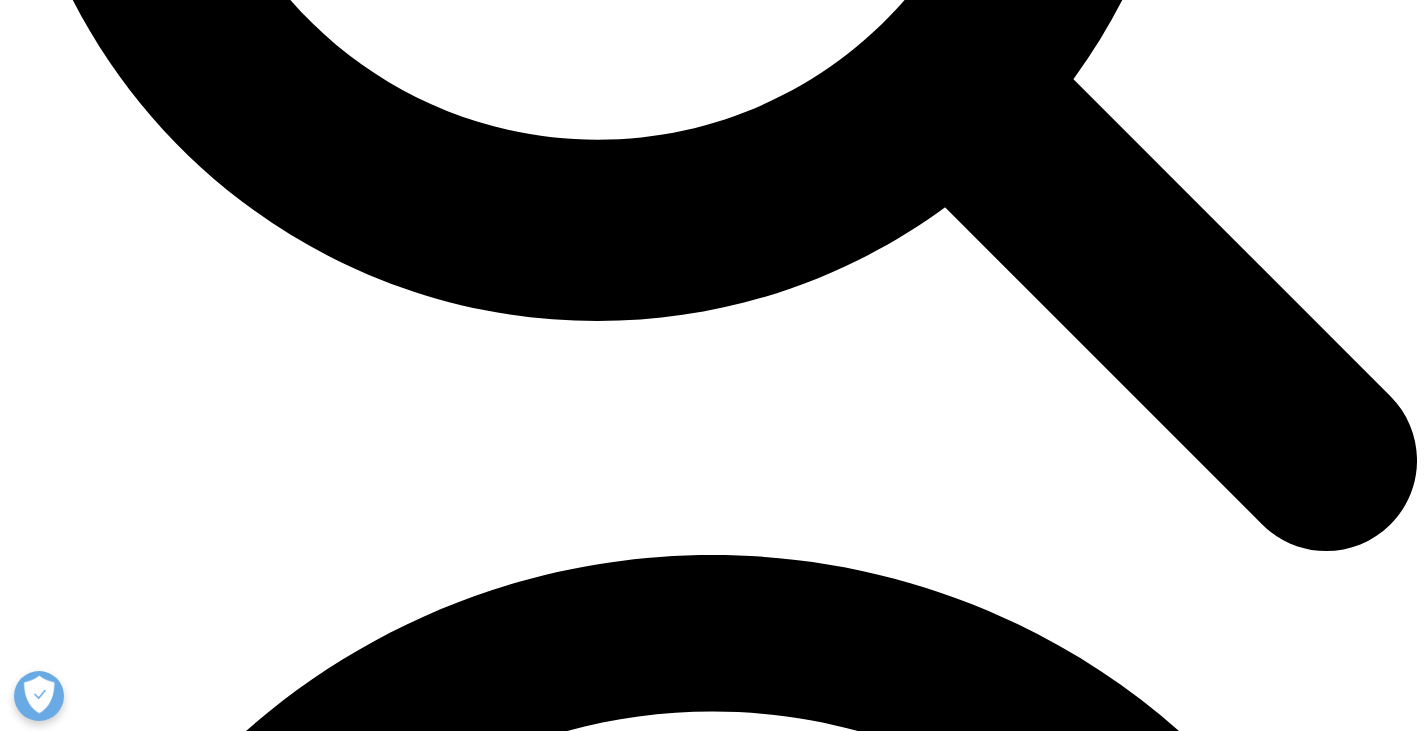 drag, startPoint x: 324, startPoint y: 239, endPoint x: 1013, endPoint y: 269, distance: 689.65283 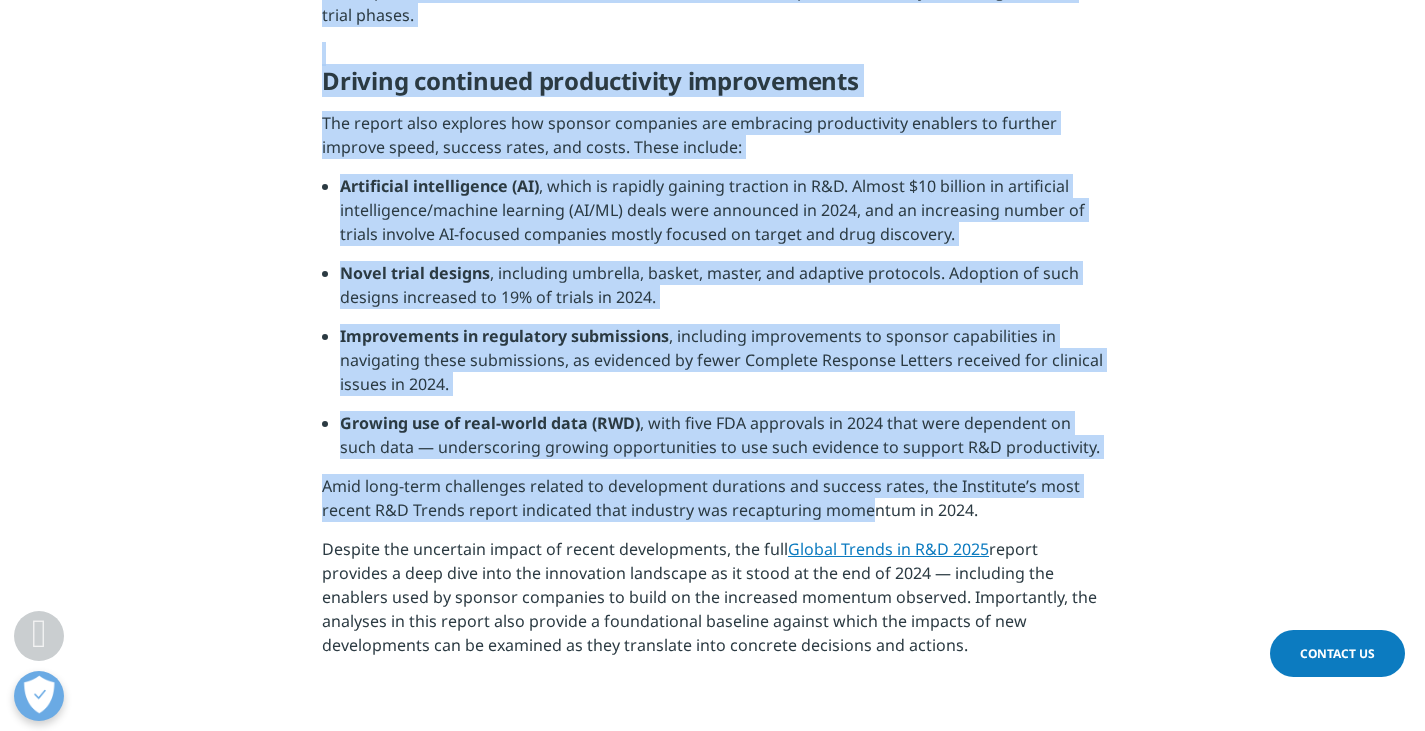 scroll, scrollTop: 2000, scrollLeft: 0, axis: vertical 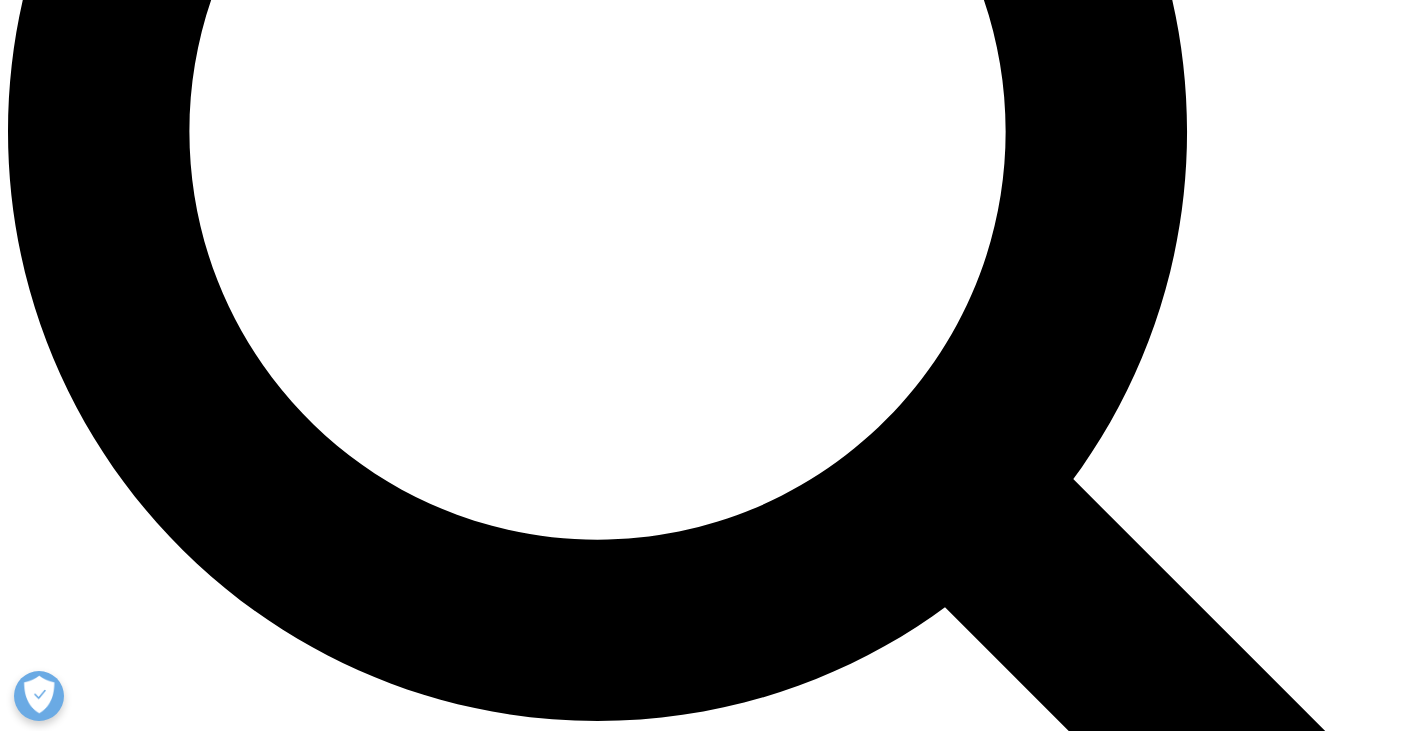 click on "2024 has been a year of significant policy shifts, innovative breakthroughs, and strategic investments. These developments are shaping the future of the pharmaceutical industry.
2024 was marked by the biggest election year ever, resulting in a rightward, protectionist shift. Additionally, the United Nations has committed to reducing deaths associated with antimicrobial resistance (AMR) by 10% compared to 2019 levels by the end of the decade. This is a crucial step towards global health improvement. The European Union also made headlines by passing the EU AI Act into law, establishing a new regulatory framework for artificial intelligence. In the United States, we saw the first negotiated prices under the IRA Medicare Drug Price Negotiation program, a significant move towards making medications more affordable.
1 . Following this, several significant deals were made in the bispecific space, including Sanofi and Novartis' partnership with Dren Bio 2   3
4
5" at bounding box center (712, 22582) 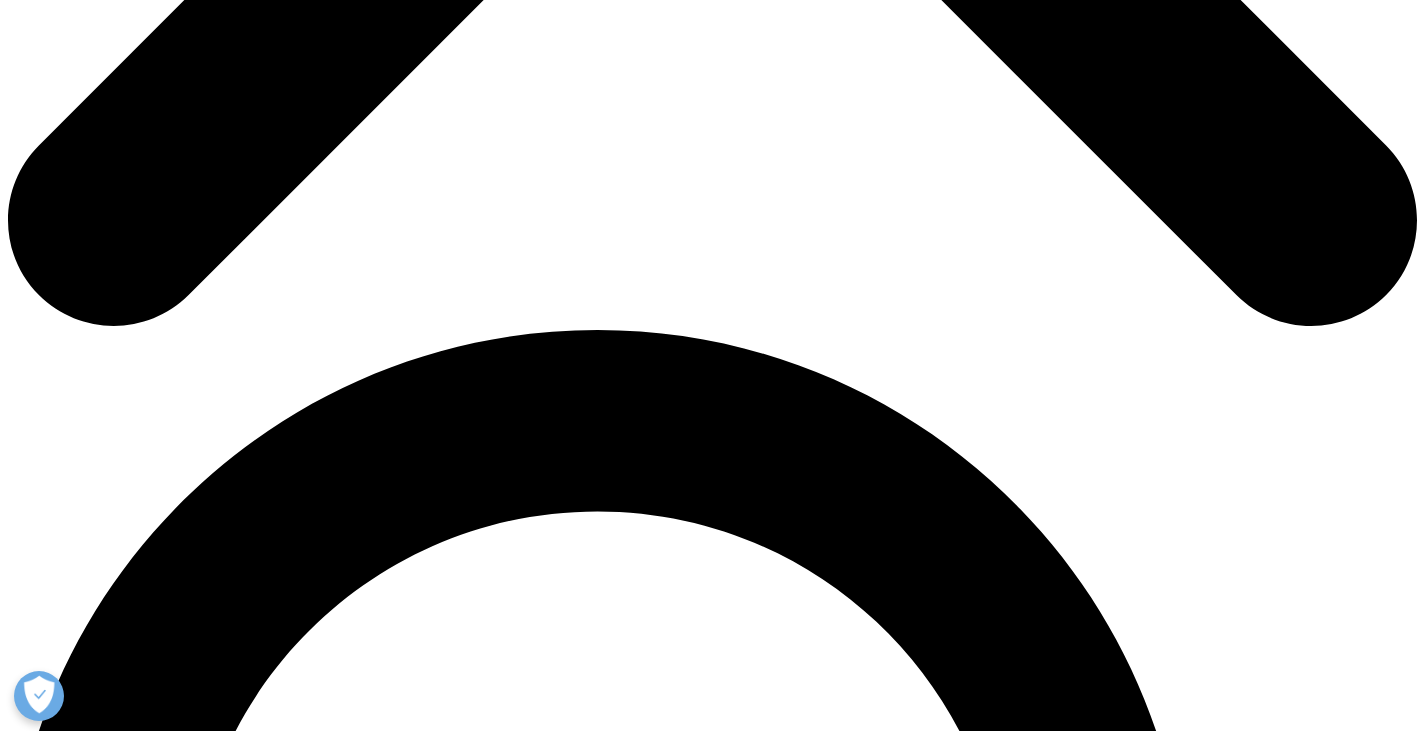 scroll, scrollTop: 1100, scrollLeft: 0, axis: vertical 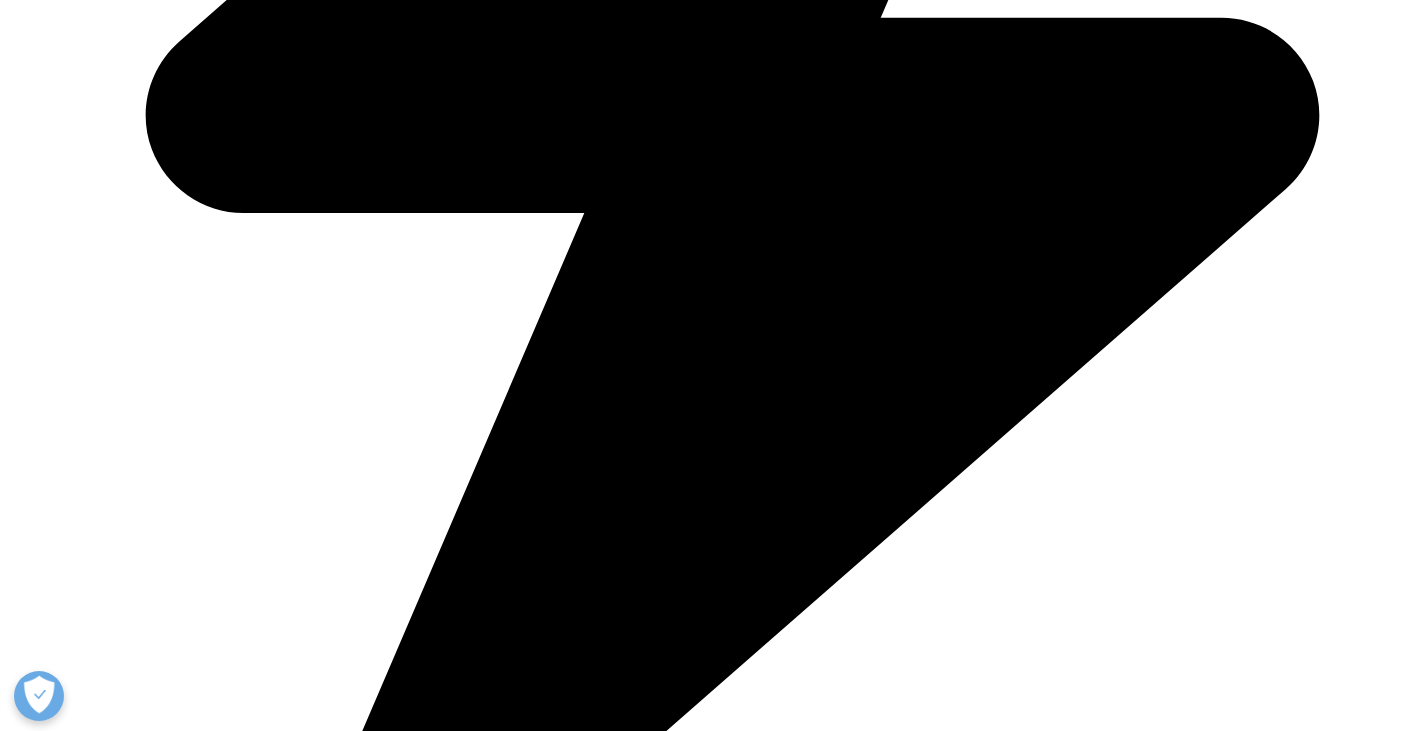 drag, startPoint x: 324, startPoint y: 136, endPoint x: 1069, endPoint y: 326, distance: 768.84656 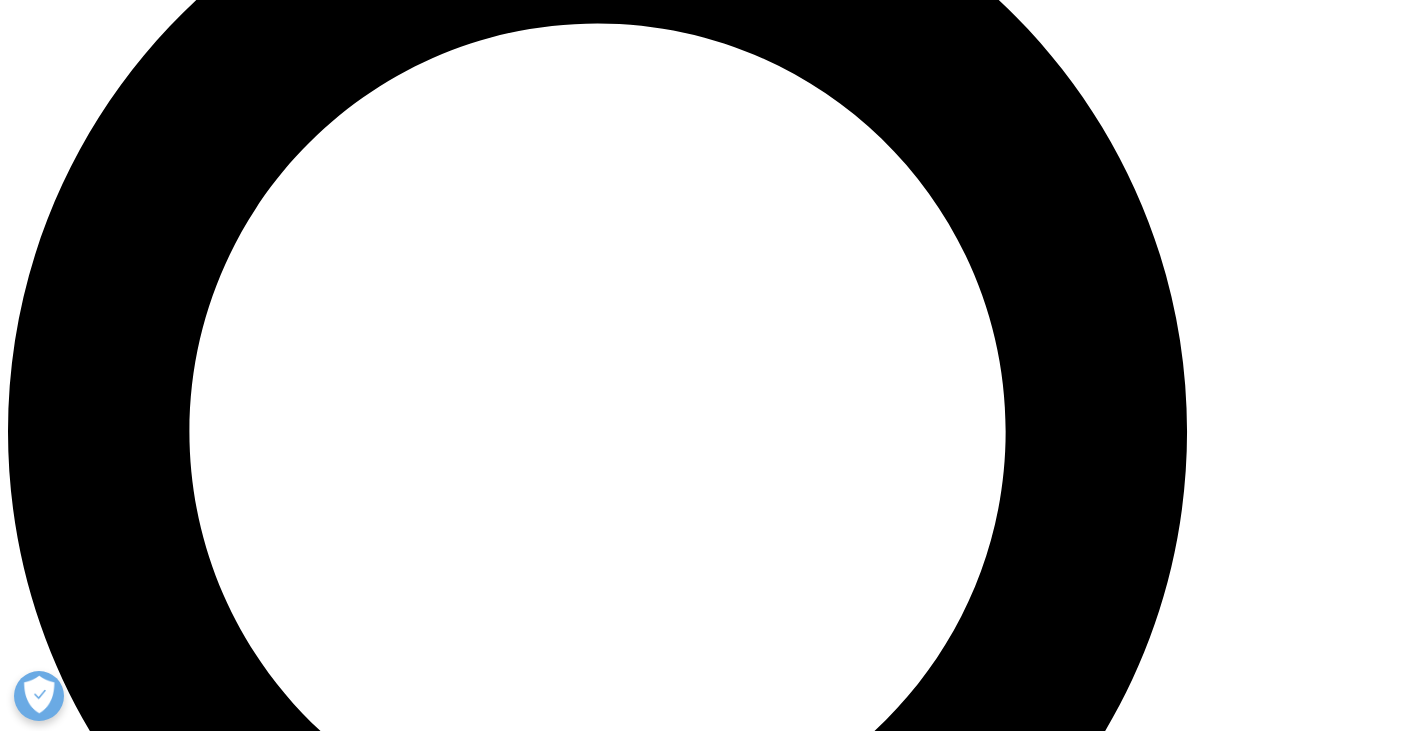 click on "Despite the challenges, the global prescription medicines market grew in value by 9% at list prices last year (excluding COVID-19 vaccines and treatments). The market is now valued at $1.5tn, with the U.S. constituting more than half of the market. Innovative biologics have been the market drivers for the latest years and now for the first time, accounted for a larger share of the market compared to innovative small molecules (Figure 1). Innovative biologics grew by 12% last year, equating to $60bn and are expected to continue driving growth." at bounding box center (712, 22482) 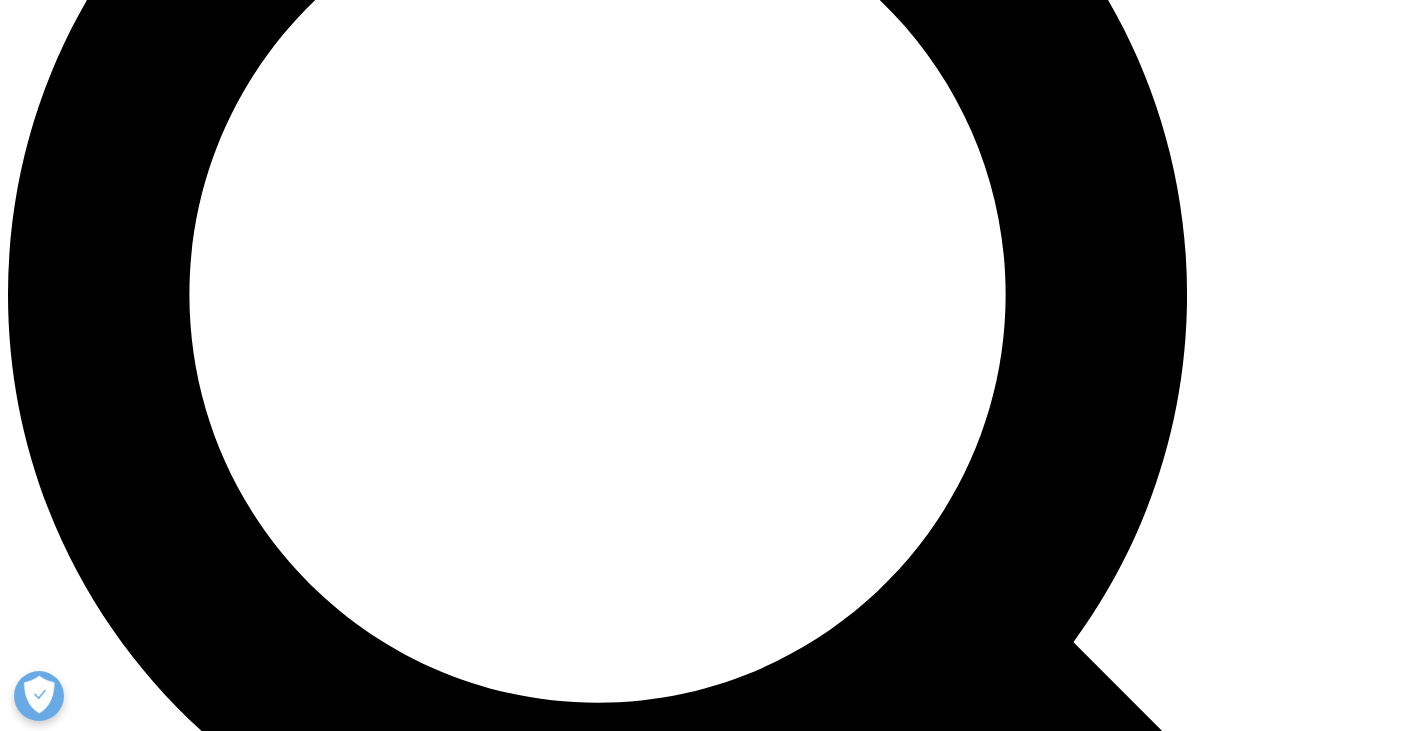 scroll, scrollTop: 1700, scrollLeft: 0, axis: vertical 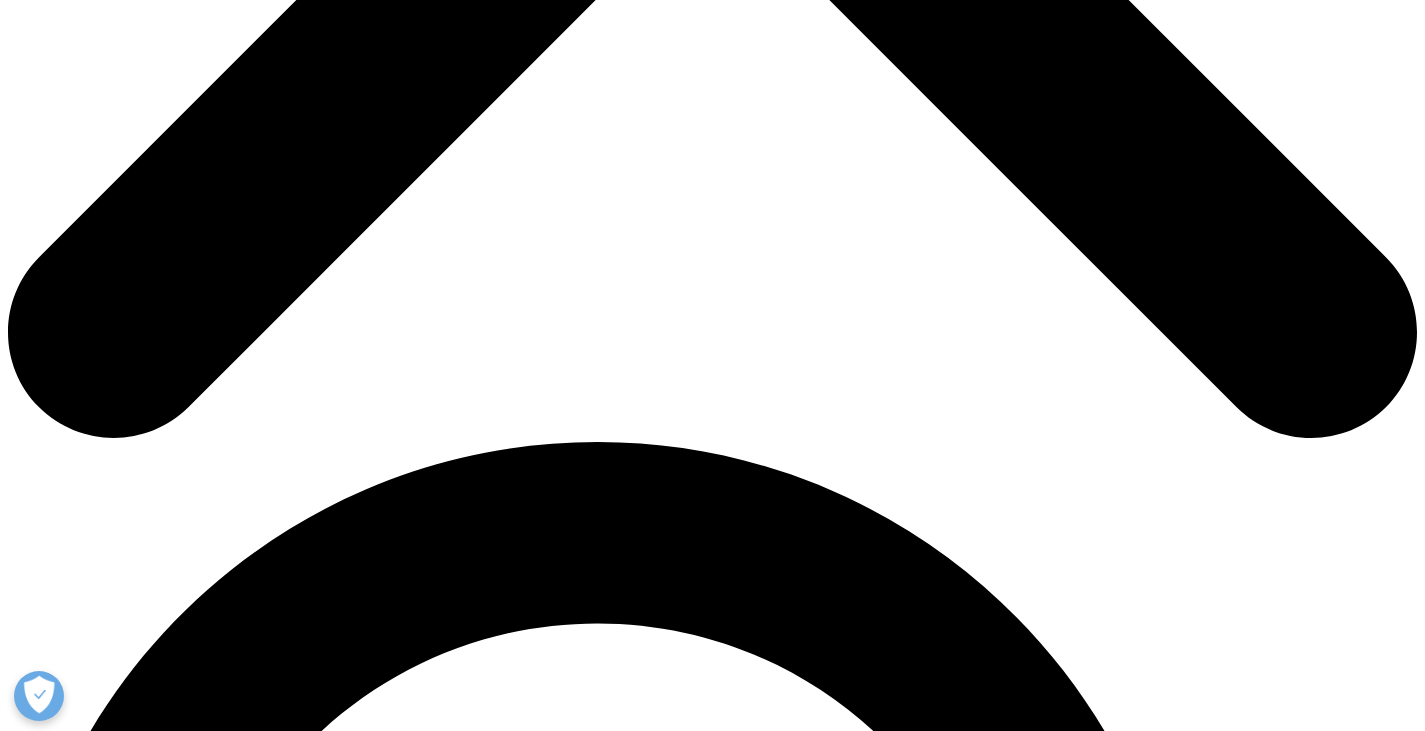 drag, startPoint x: 625, startPoint y: 332, endPoint x: 302, endPoint y: 254, distance: 332.28452 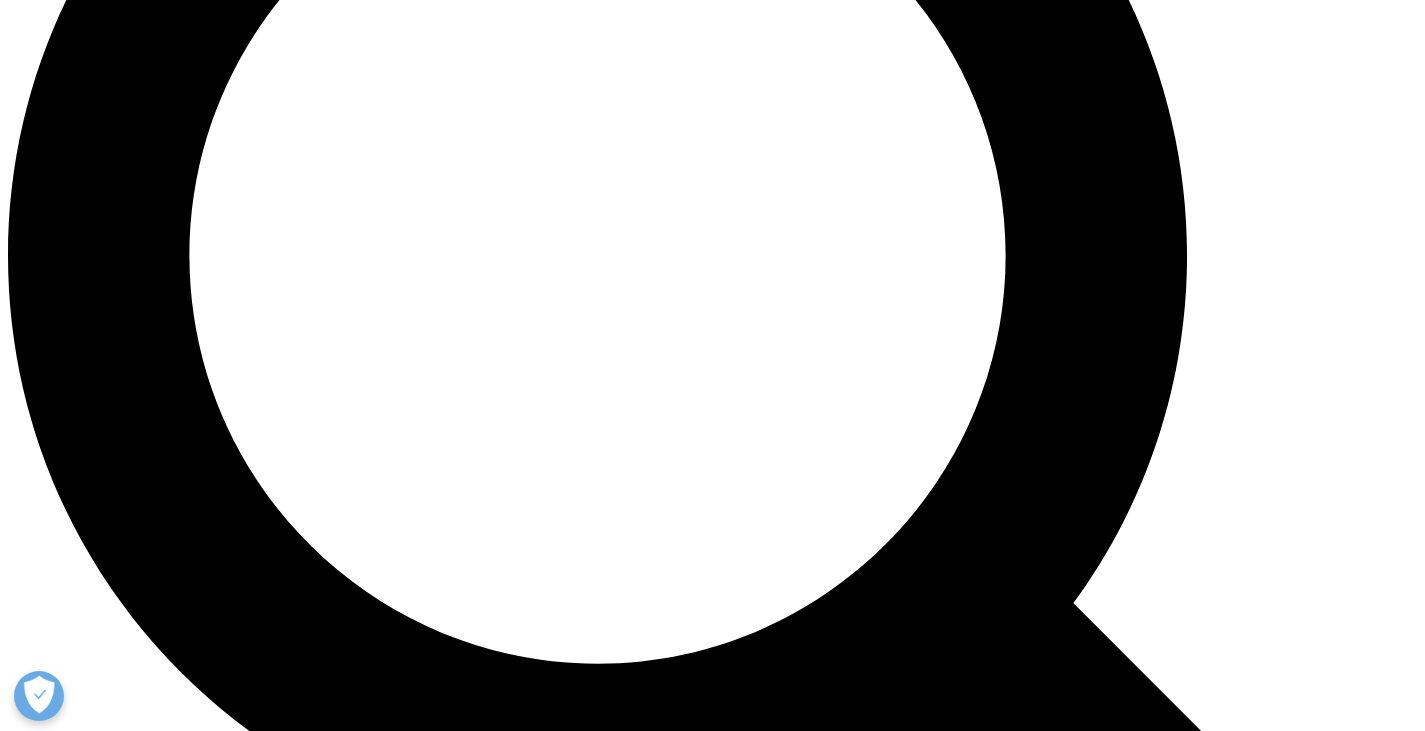 scroll, scrollTop: 1800, scrollLeft: 0, axis: vertical 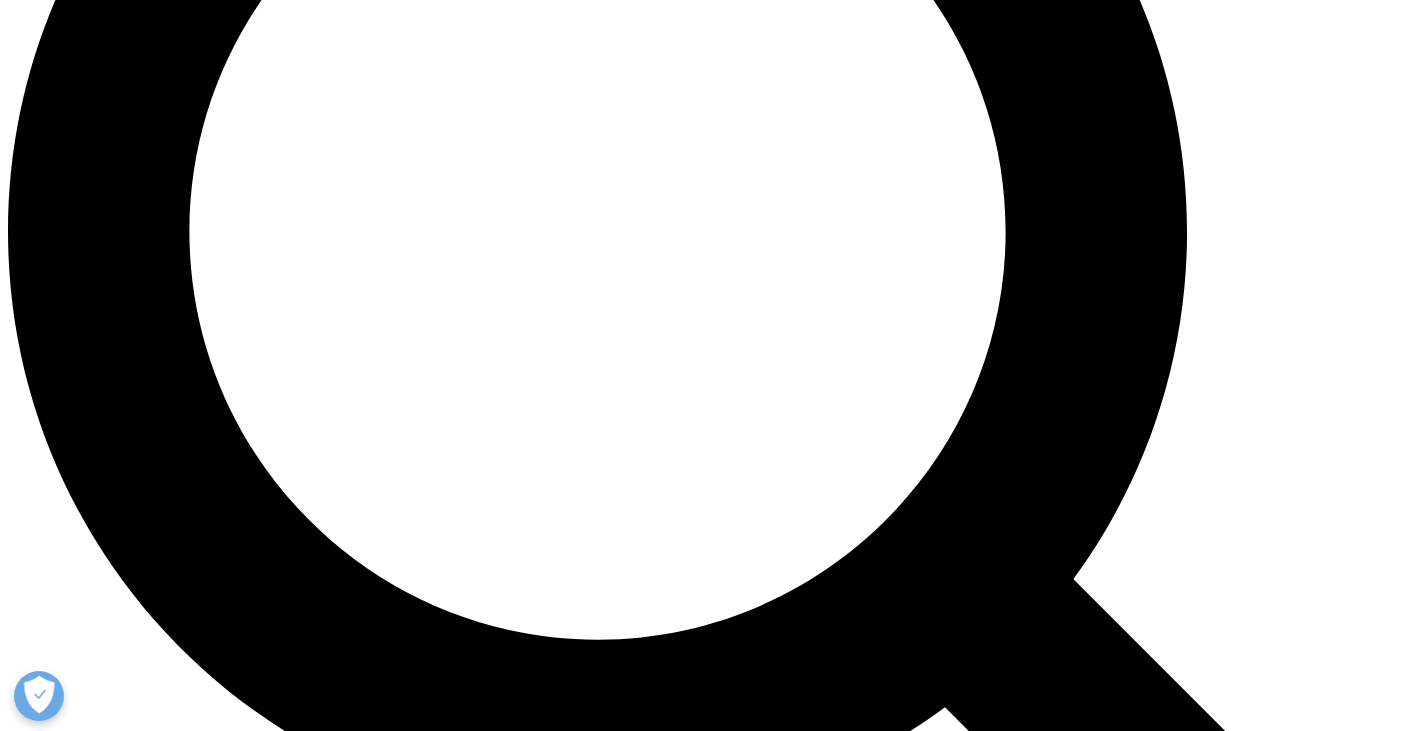 click on "Despite the challenges, the global prescription medicines market grew in value by 9% at list prices last year (excluding COVID-19 vaccines and treatments). The market is now valued at $1.5tn, with the U.S. constituting more than half of the market. Innovative biologics have been the market drivers for the latest years and now for the first time, accounted for a larger share of the market compared to innovative small molecules (Figure 1). Innovative biologics grew by 12% last year, equating to $60bn and are expected to continue driving growth." at bounding box center [712, 22878] 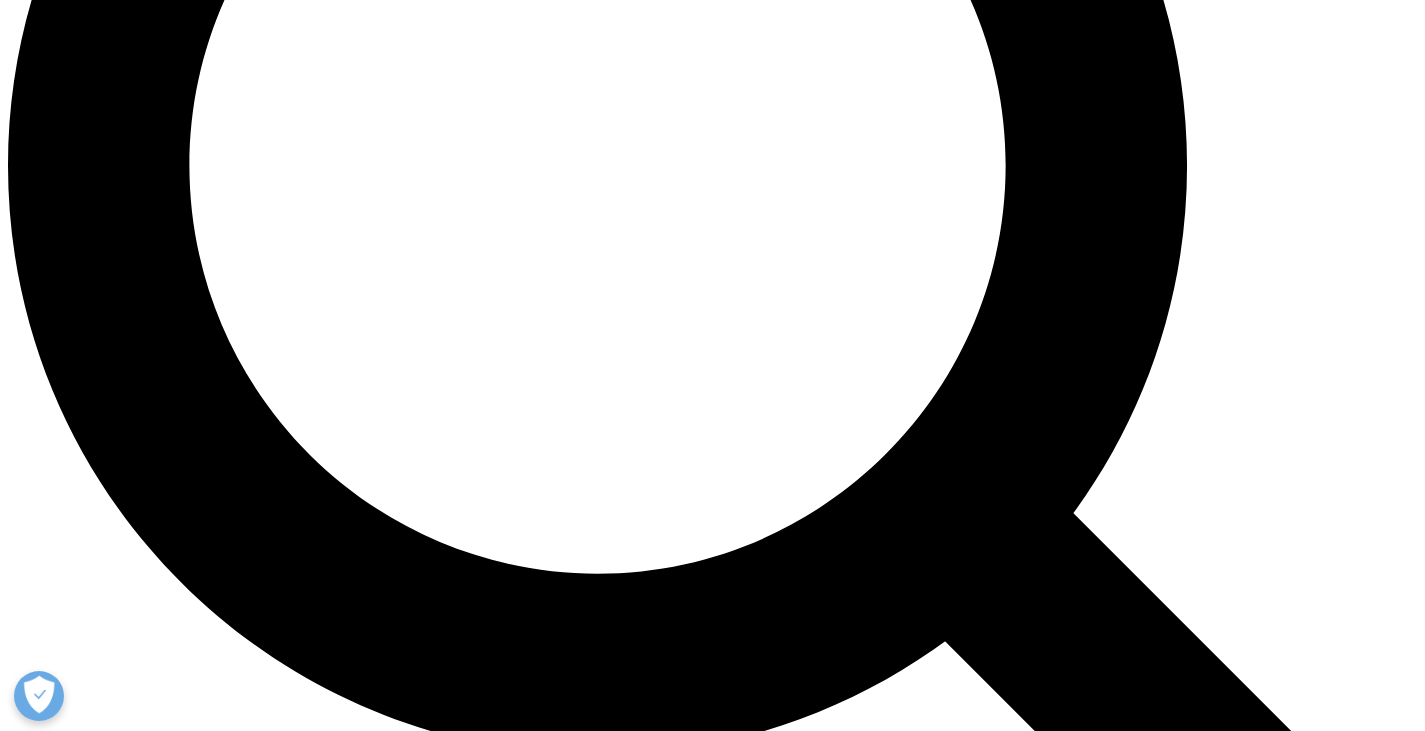 scroll, scrollTop: 1900, scrollLeft: 0, axis: vertical 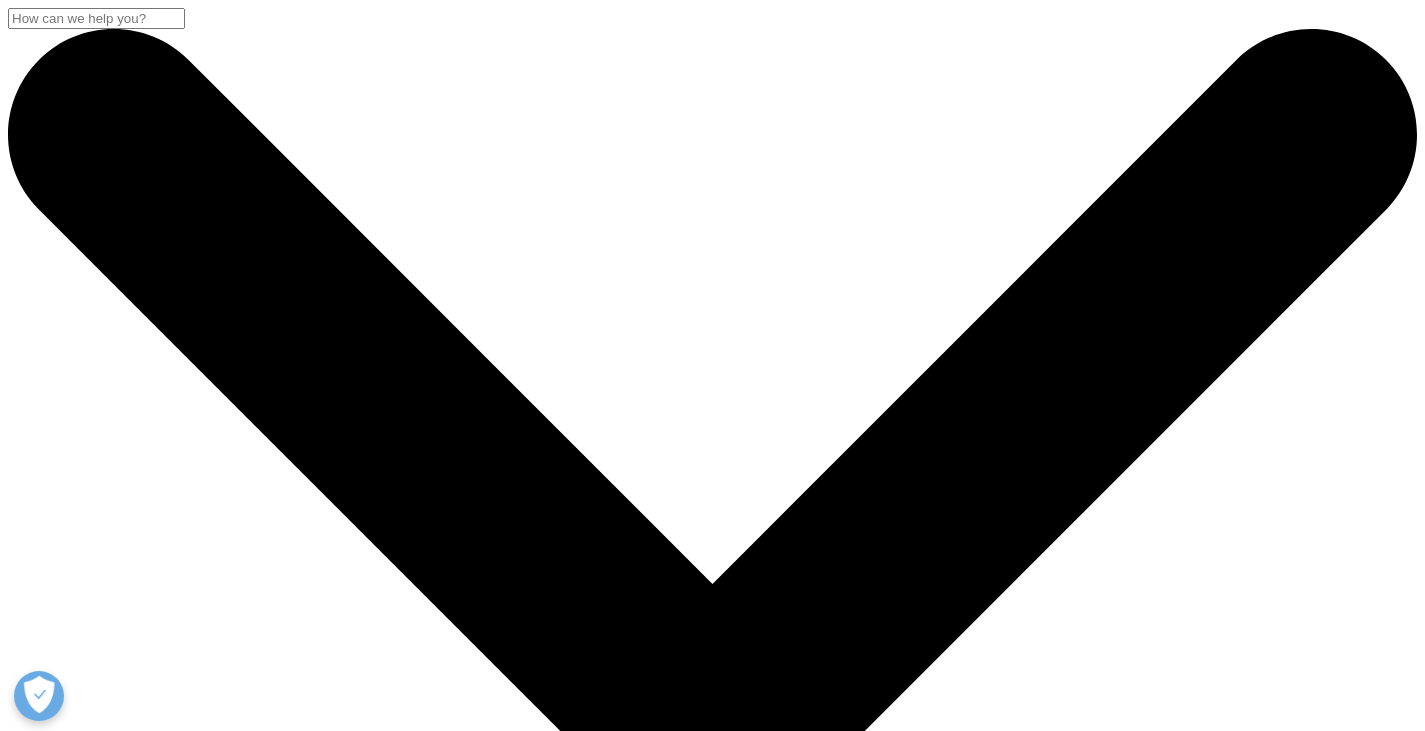drag, startPoint x: 309, startPoint y: 262, endPoint x: 585, endPoint y: 279, distance: 276.52304 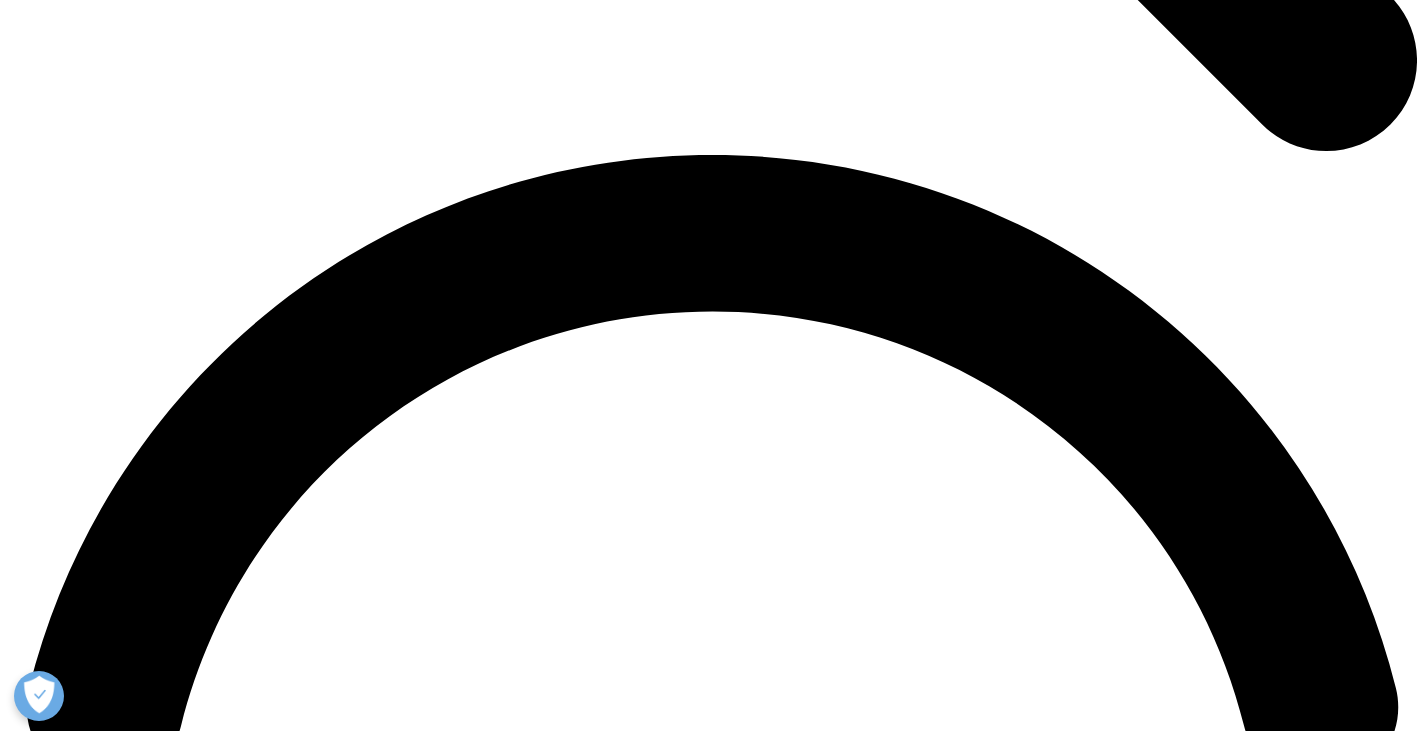 scroll, scrollTop: 3000, scrollLeft: 0, axis: vertical 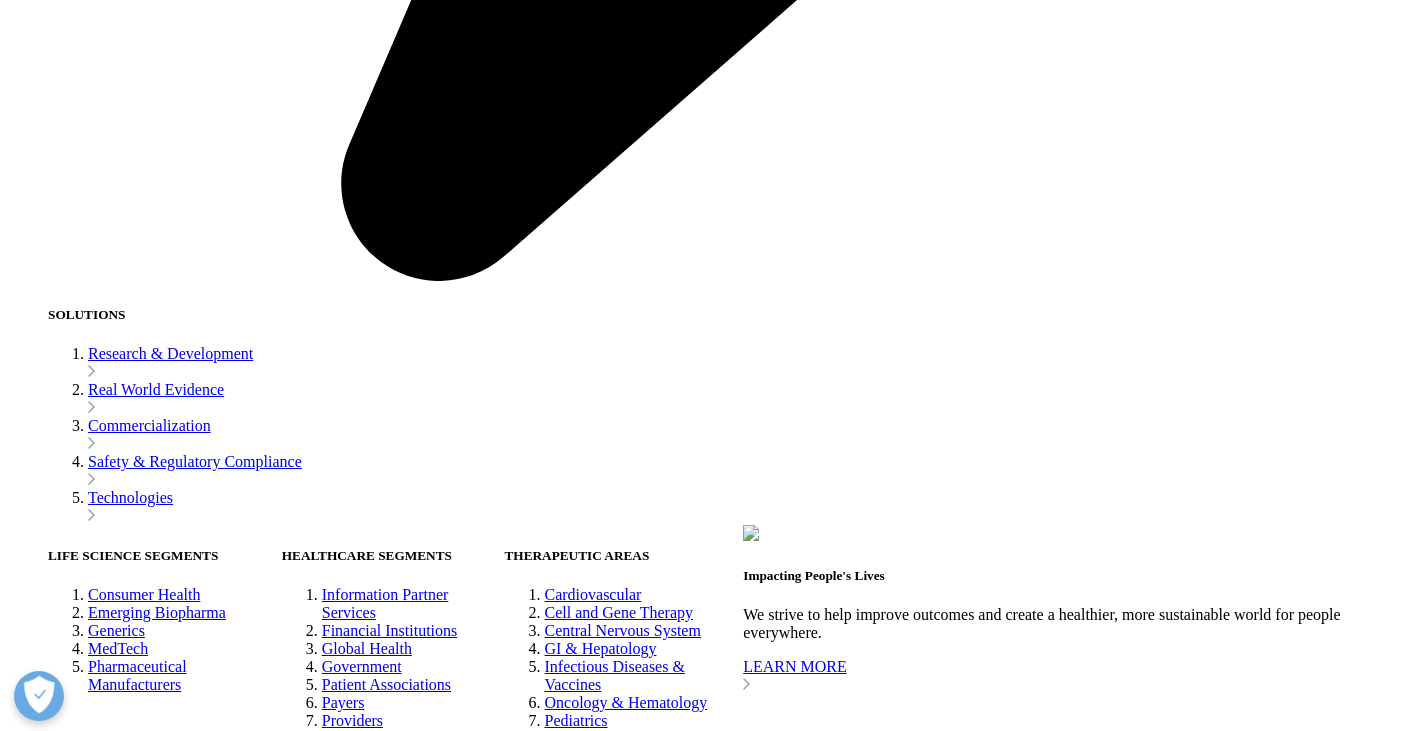 drag, startPoint x: 323, startPoint y: 363, endPoint x: 563, endPoint y: 438, distance: 251.44582 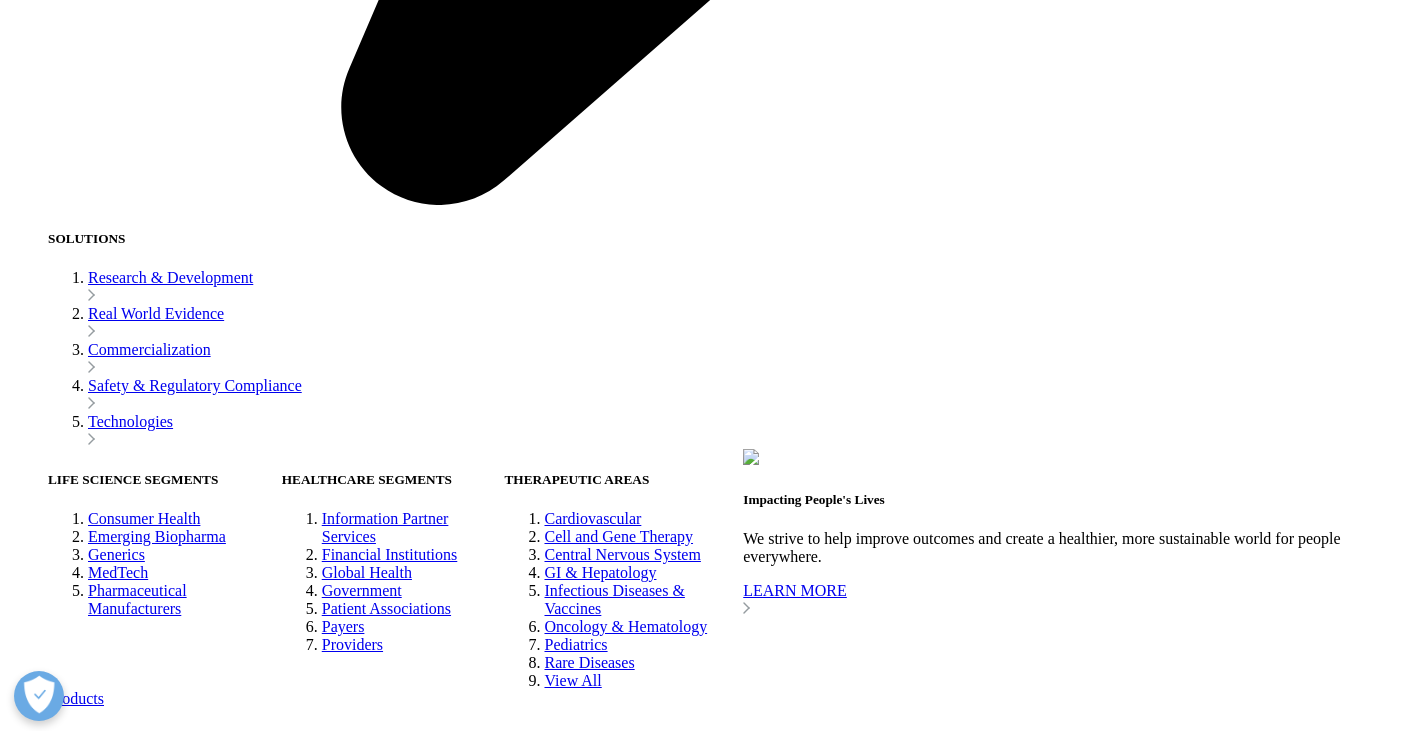 scroll, scrollTop: 3500, scrollLeft: 0, axis: vertical 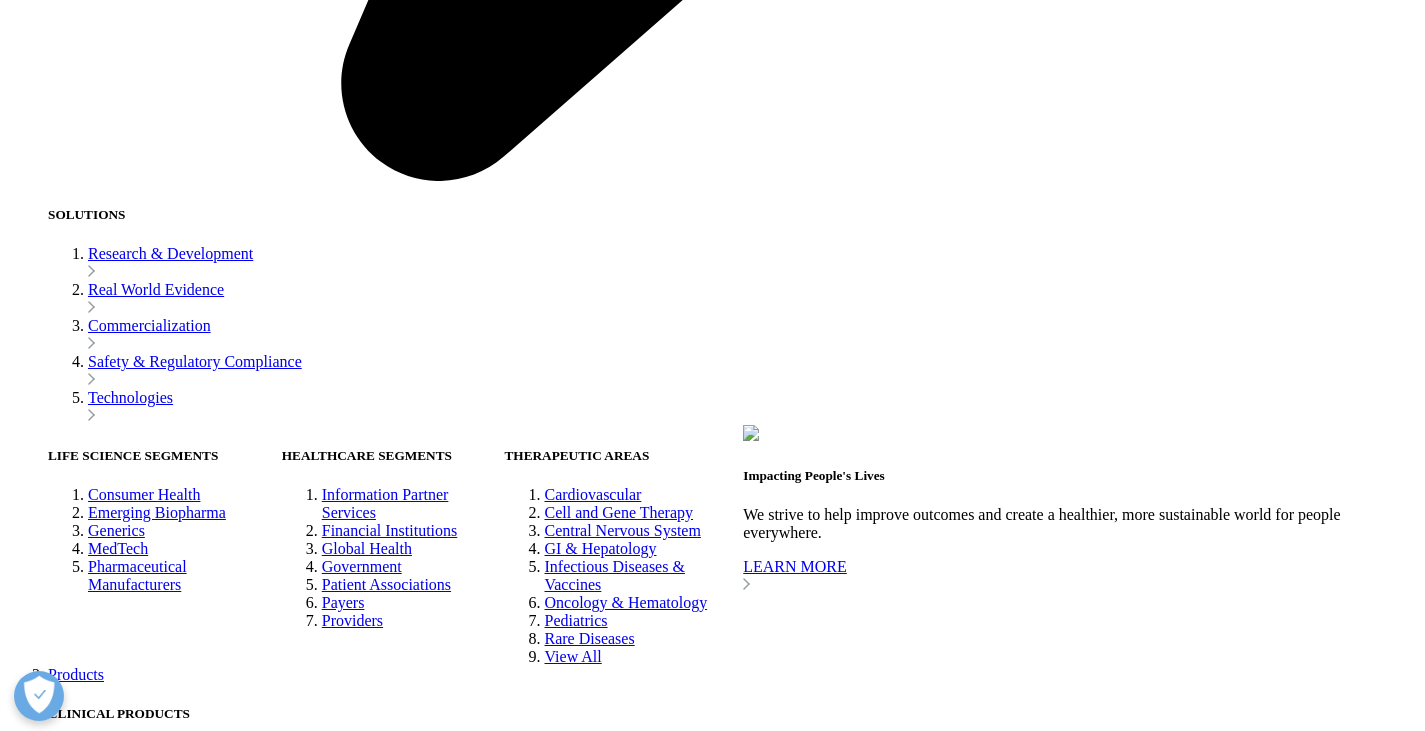 click on "Psoriasis is a prime example of a large disease within Immunology, the psoriasis market is valued at $40bn in 2024 and is expected to grow at a compound annual growth rate (CAGR) of 5% to $51bnin 2029. This is in-line to the drug treated patient numbers, which would reach 2.2Mn by 2029 as per IQVIA Patient Link. Based on the mechanism of action, IL-23 dominates the market, followed by IL-17 and Anti-TNF. These three together constitute nearly three-quarters of the market both by value and drug-treated patients." at bounding box center (712, 18664) 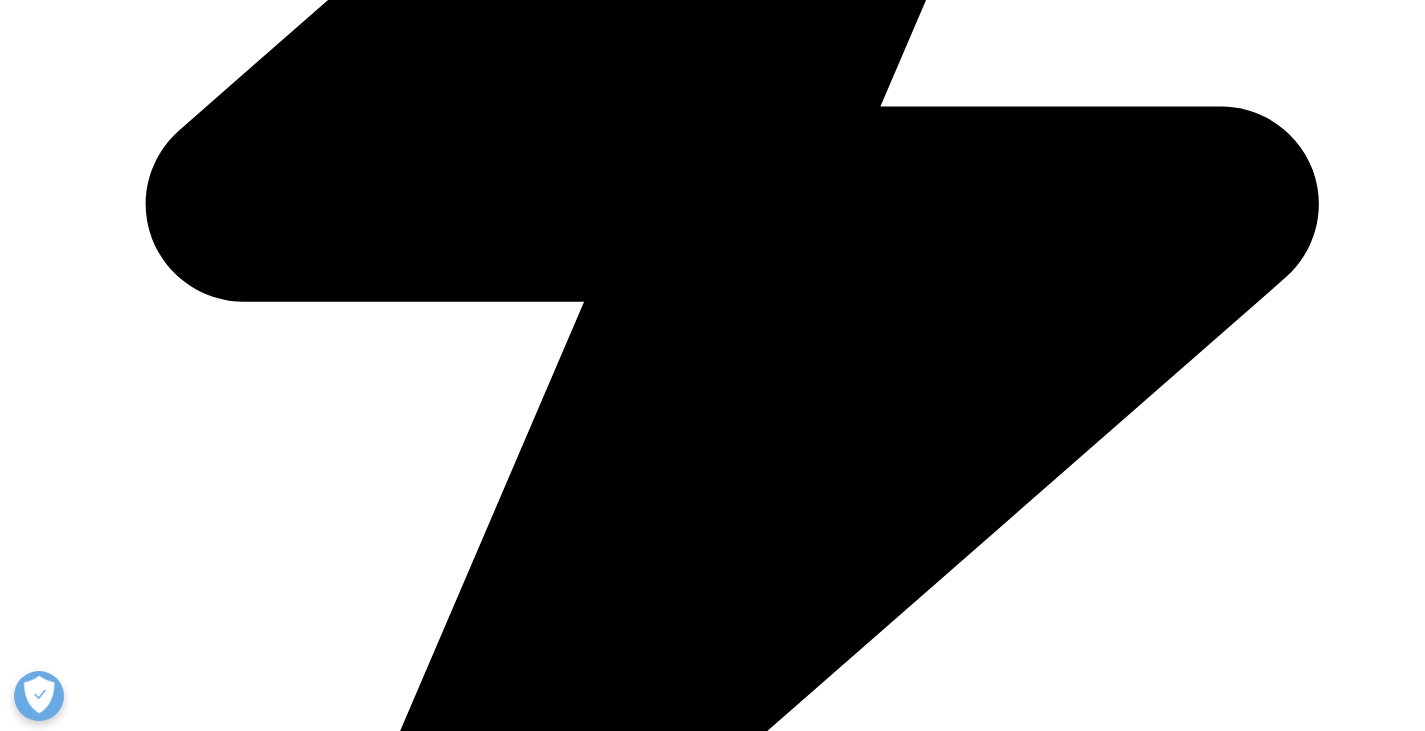 scroll, scrollTop: 2700, scrollLeft: 0, axis: vertical 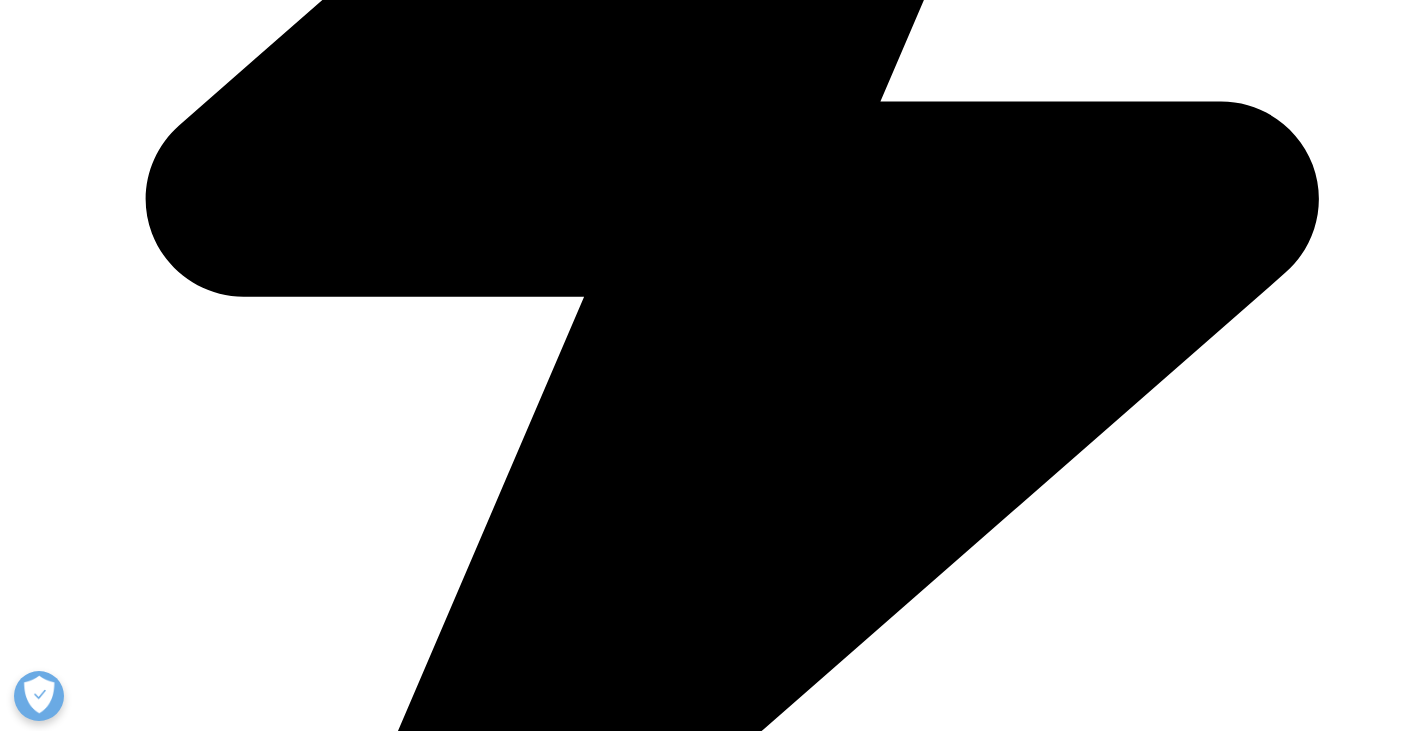 click on "Recent launches and indication expansions have brought innovative new treatments to several cancer types. For instance Pfizer’s Elrexfio 5  for multiple myeloma has significantly improved patient outcomes. These advancements explain the rapid growth in these areas, highlighting the dynamic nature of the oncology market." at bounding box center (712, 20635) 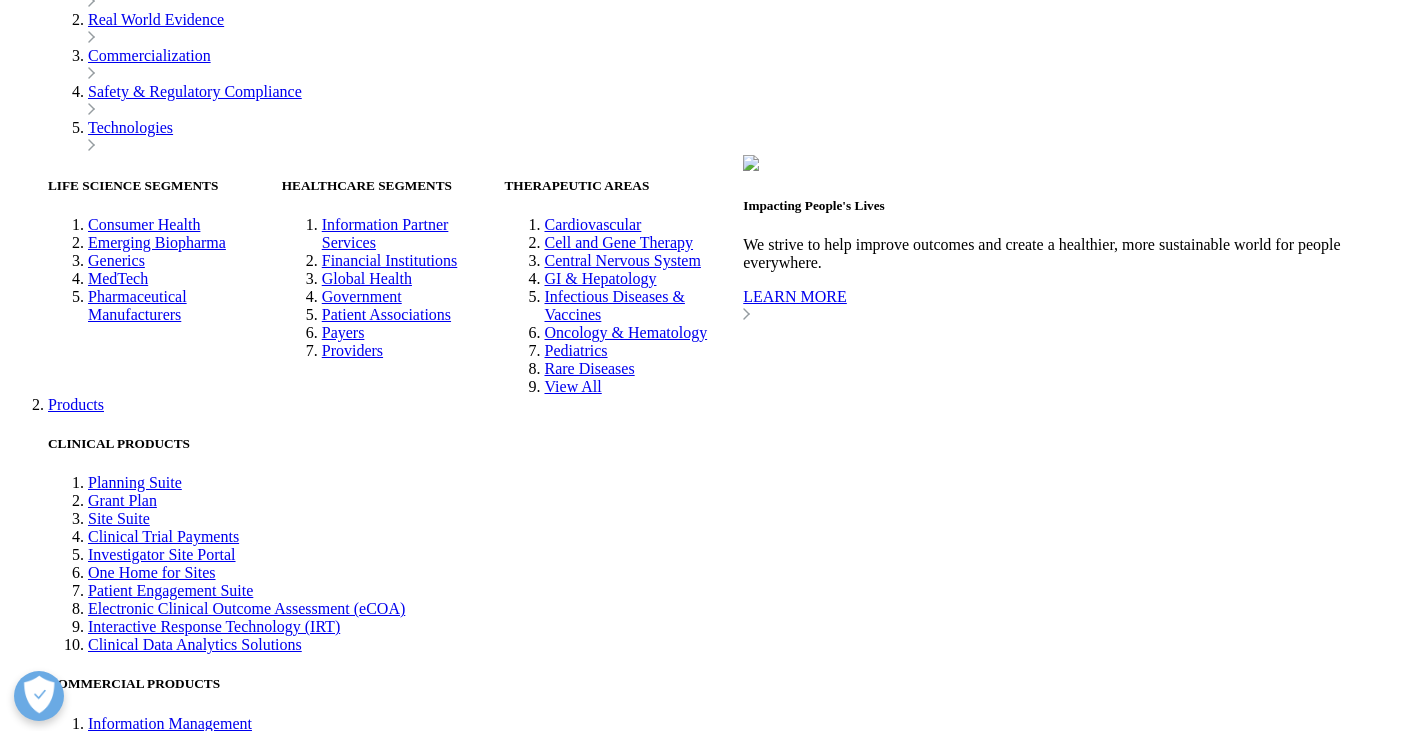 scroll, scrollTop: 3800, scrollLeft: 0, axis: vertical 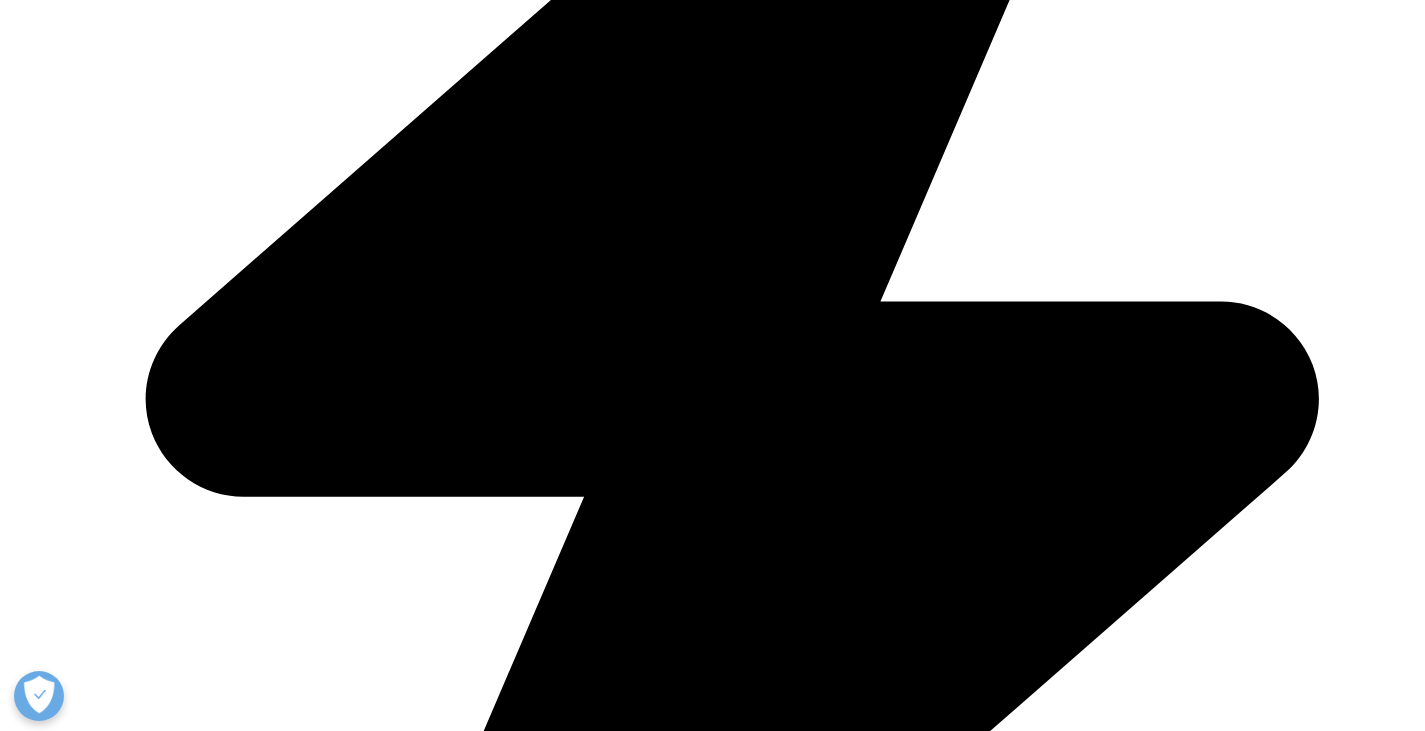 drag, startPoint x: 465, startPoint y: 504, endPoint x: 339, endPoint y: 81, distance: 441.3672 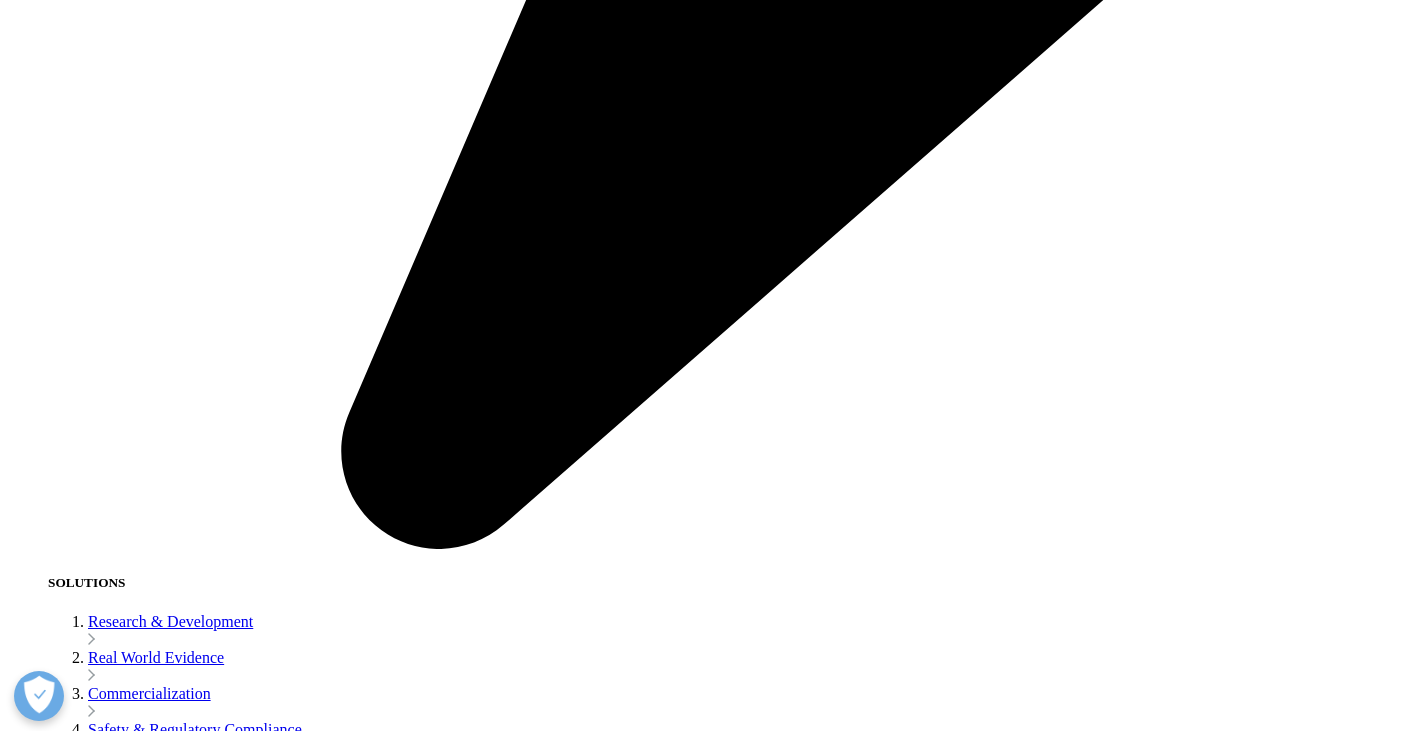 scroll, scrollTop: 3200, scrollLeft: 0, axis: vertical 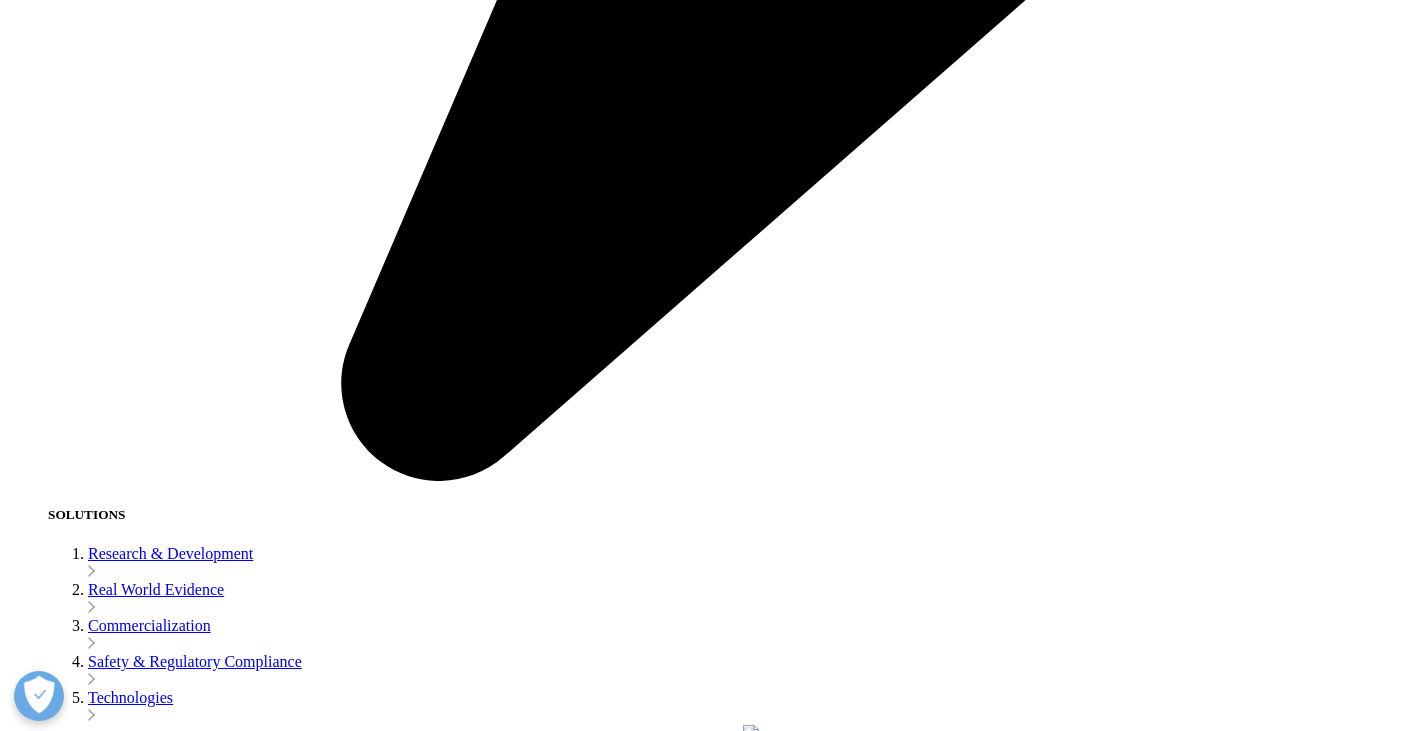 click on "Immunology is the second biggest therapy area by value. Due to factors, such as the high prevalence of autoimmune disorders, higher drug prices and the willingness to pay for innovation in the U.S.- it constitutes three-quarters of the global market share. Immunology indications can be classified into autoimmune and allergic inflammation, and the autoimmune indications dominate immunology sales, with a market share of 84% in 2024. Of these, rheumatoid arthritis and psoriasis are the most valuable indications, each making up around 25% of autoimmune sales." at bounding box center (712, 24656) 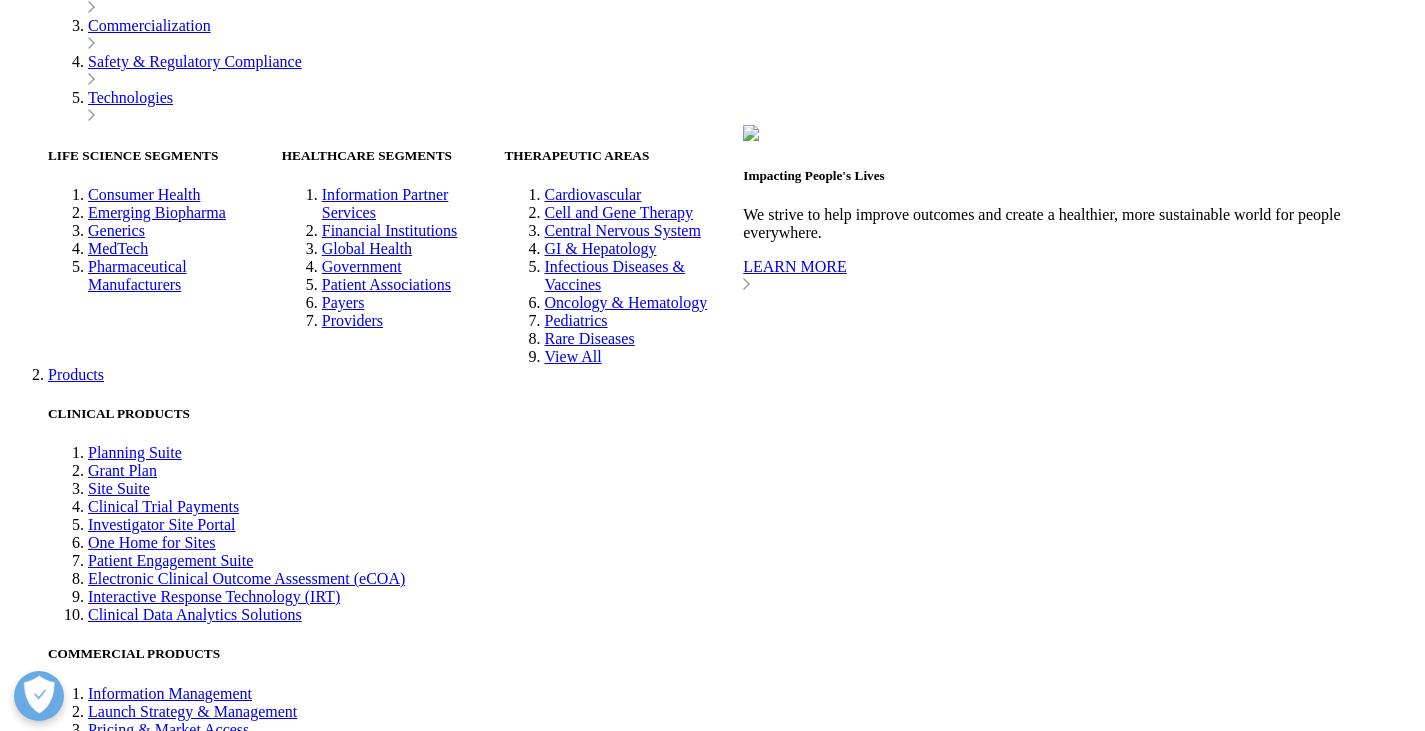 scroll, scrollTop: 4000, scrollLeft: 0, axis: vertical 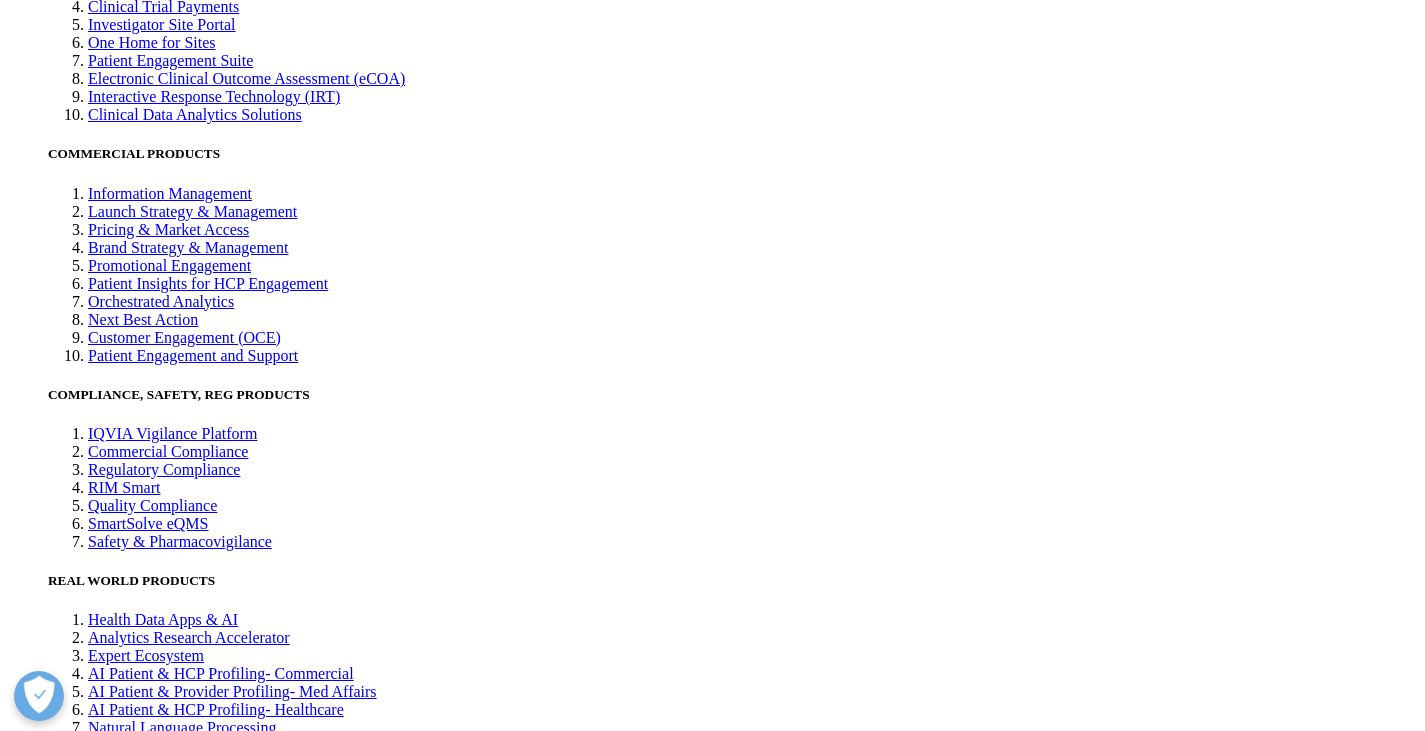 drag, startPoint x: 311, startPoint y: 358, endPoint x: 682, endPoint y: 259, distance: 383.98178 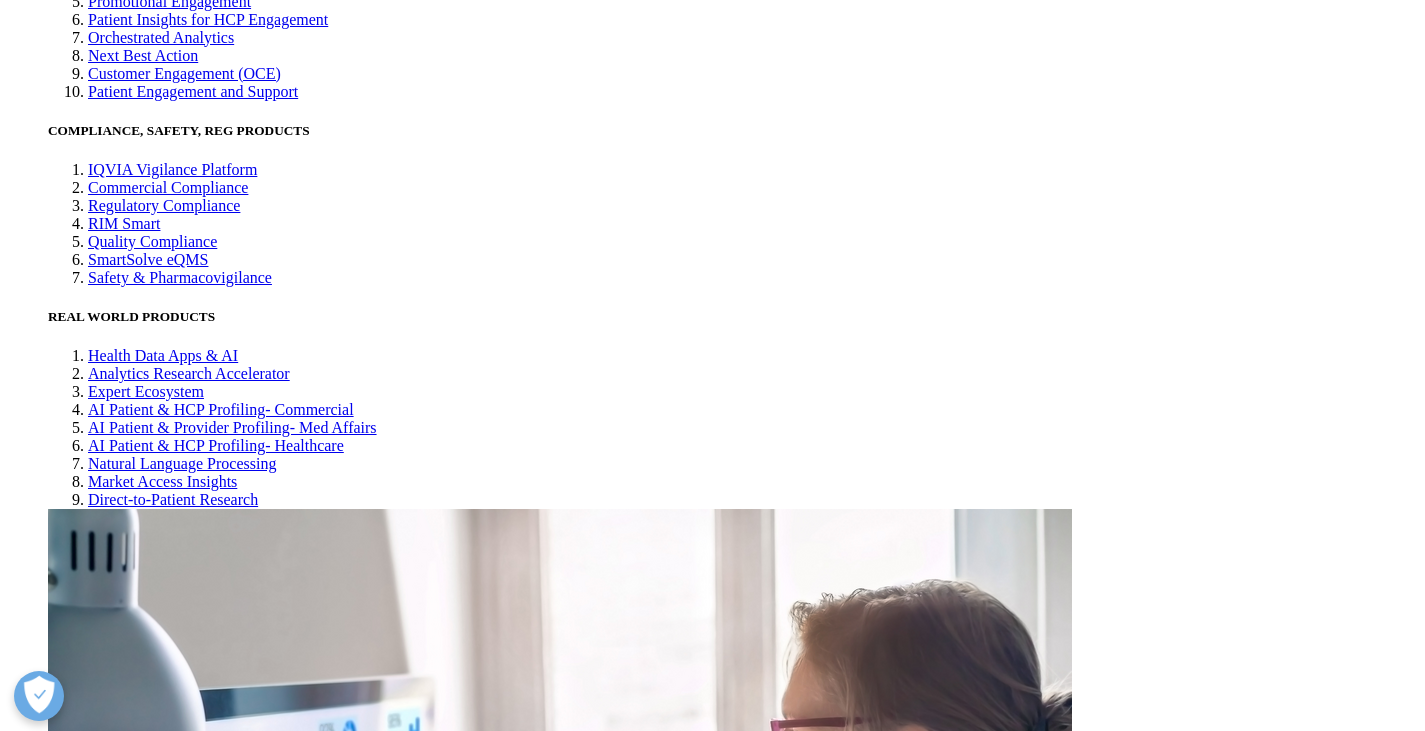 scroll, scrollTop: 4500, scrollLeft: 0, axis: vertical 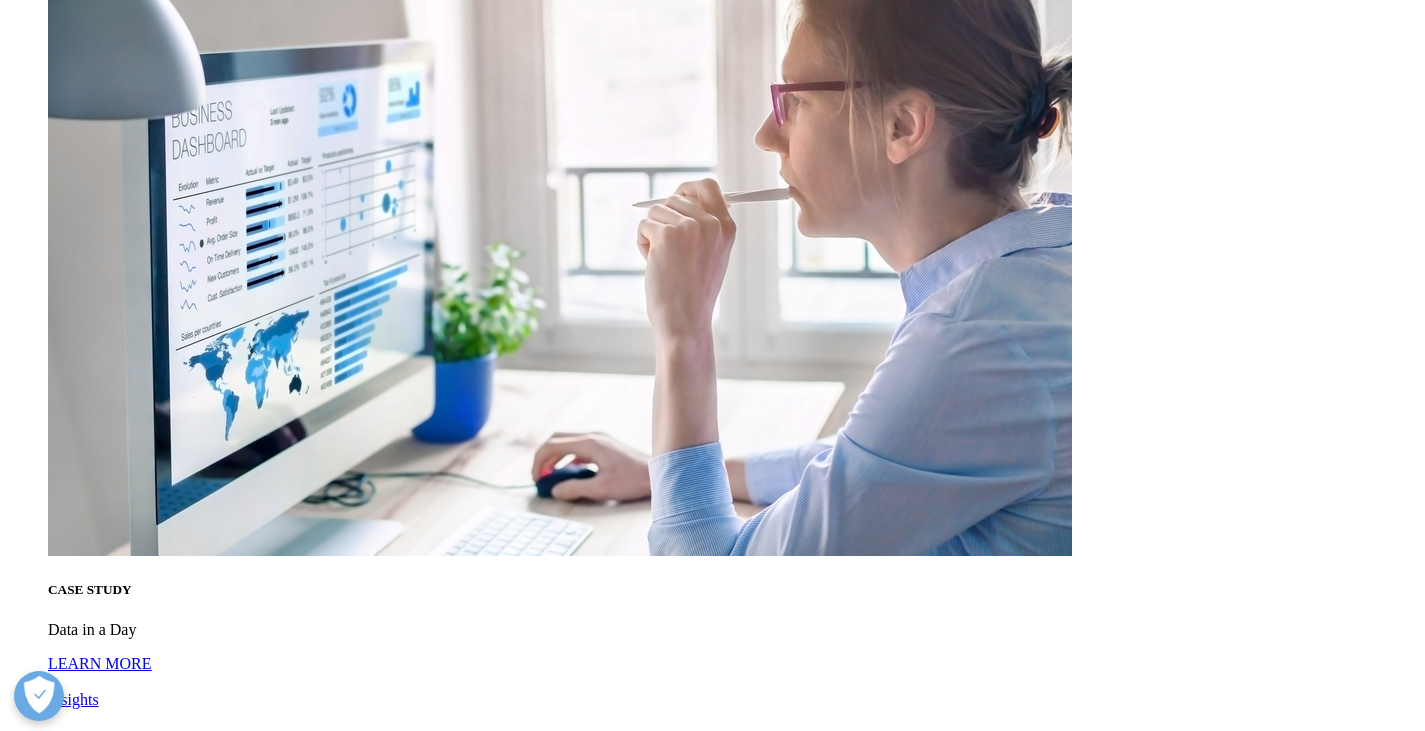 drag, startPoint x: 325, startPoint y: 75, endPoint x: 1090, endPoint y: 412, distance: 835.93896 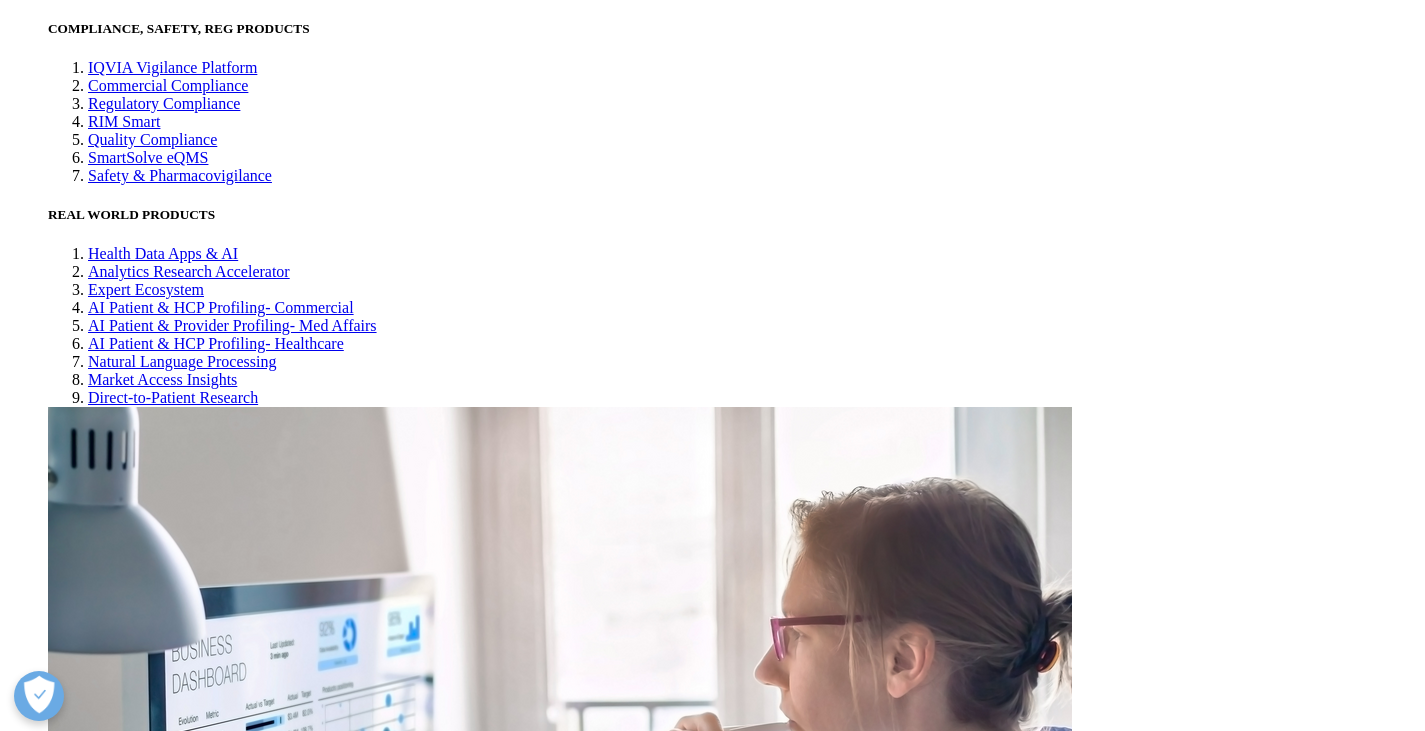 scroll, scrollTop: 4800, scrollLeft: 0, axis: vertical 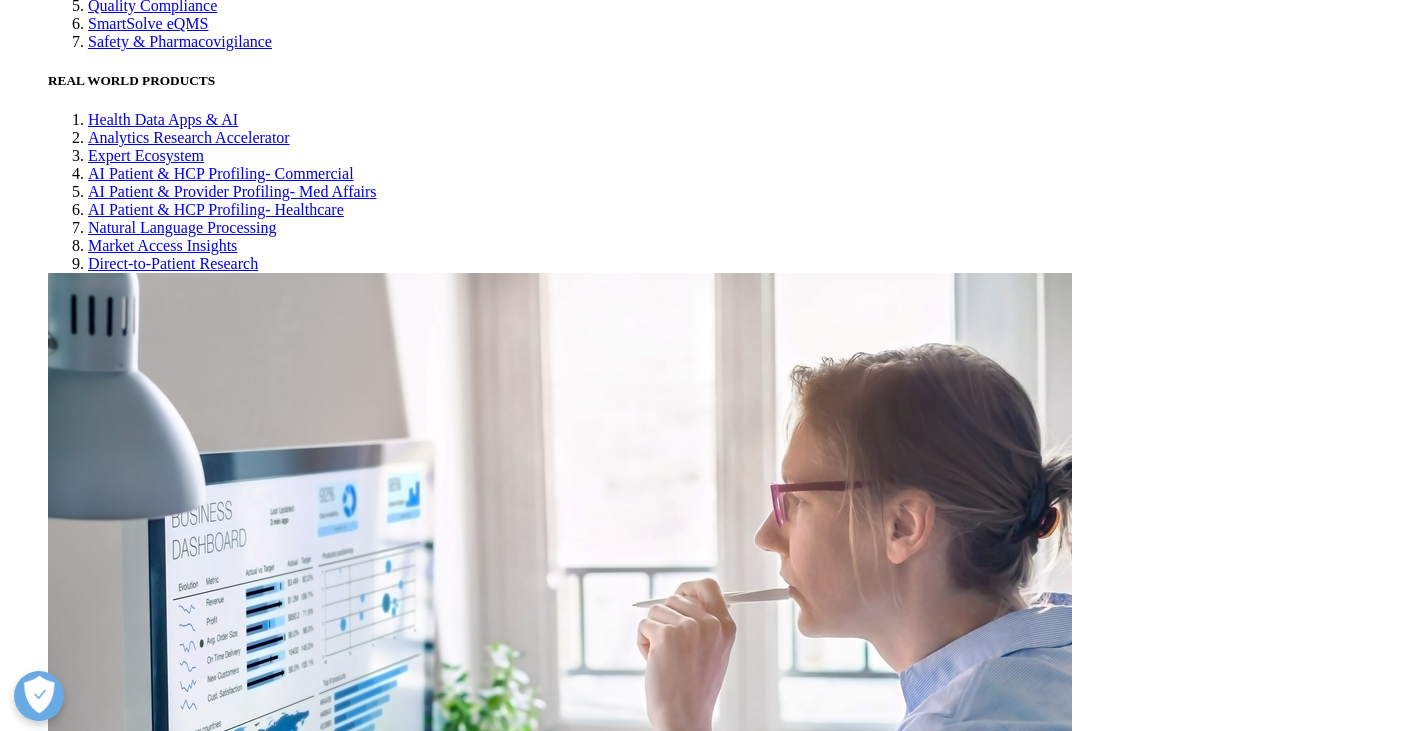 click on "2024 has been a year of significant policy shifts, innovative breakthroughs, and strategic investments. These developments are shaping the future of the pharmaceutical industry.
2024 was marked by the biggest election year ever, resulting in a rightward, protectionist shift. Additionally, the United Nations has committed to reducing deaths associated with antimicrobial resistance (AMR) by 10% compared to 2019 levels by the end of the decade. This is a crucial step towards global health improvement. The European Union also made headlines by passing the EU AI Act into law, establishing a new regulatory framework for artificial intelligence. In the United States, we saw the first negotiated prices under the IRA Medicare Drug Price Negotiation program, a significant move towards making medications more affordable.
1 . Following this, several significant deals were made in the bispecific space, including Sanofi and Novartis' partnership with Dren Bio 2   3
4
5" at bounding box center (712, 25328) 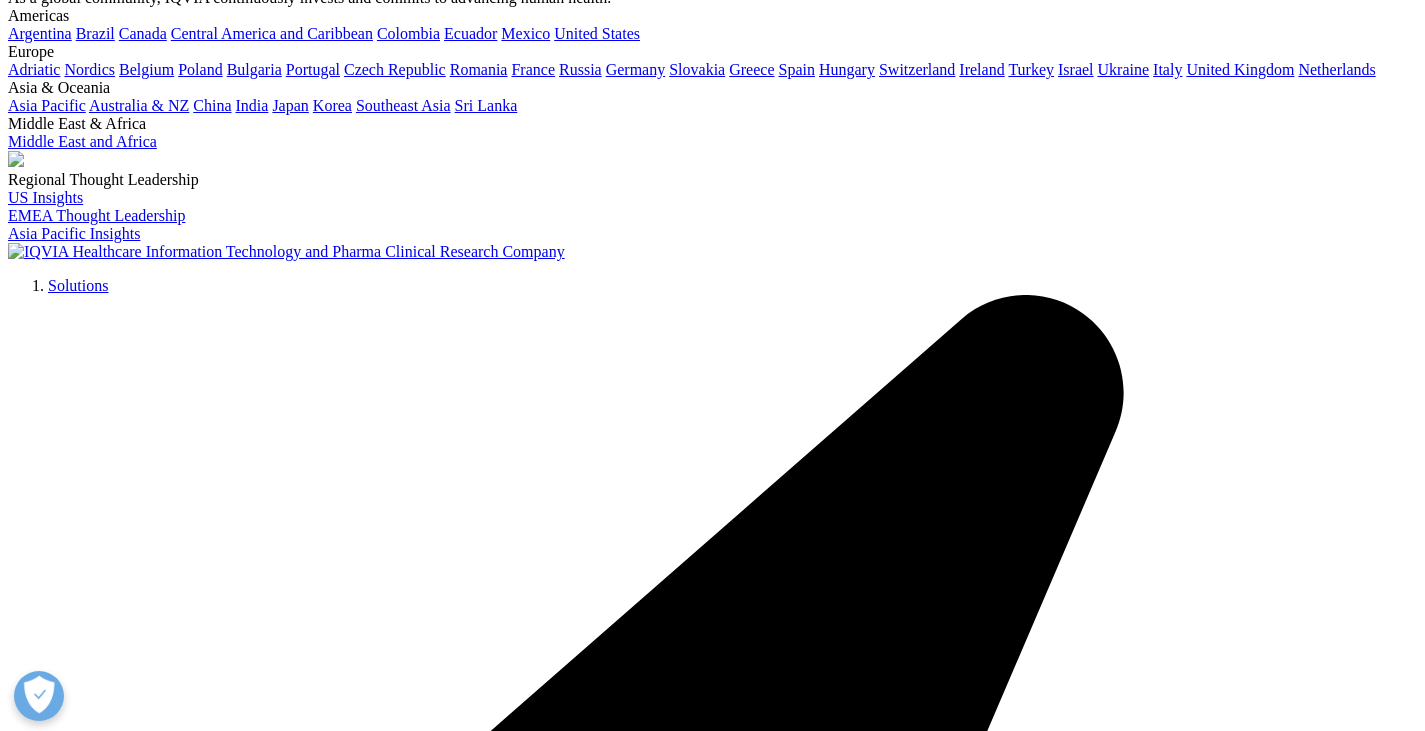 scroll, scrollTop: 0, scrollLeft: 0, axis: both 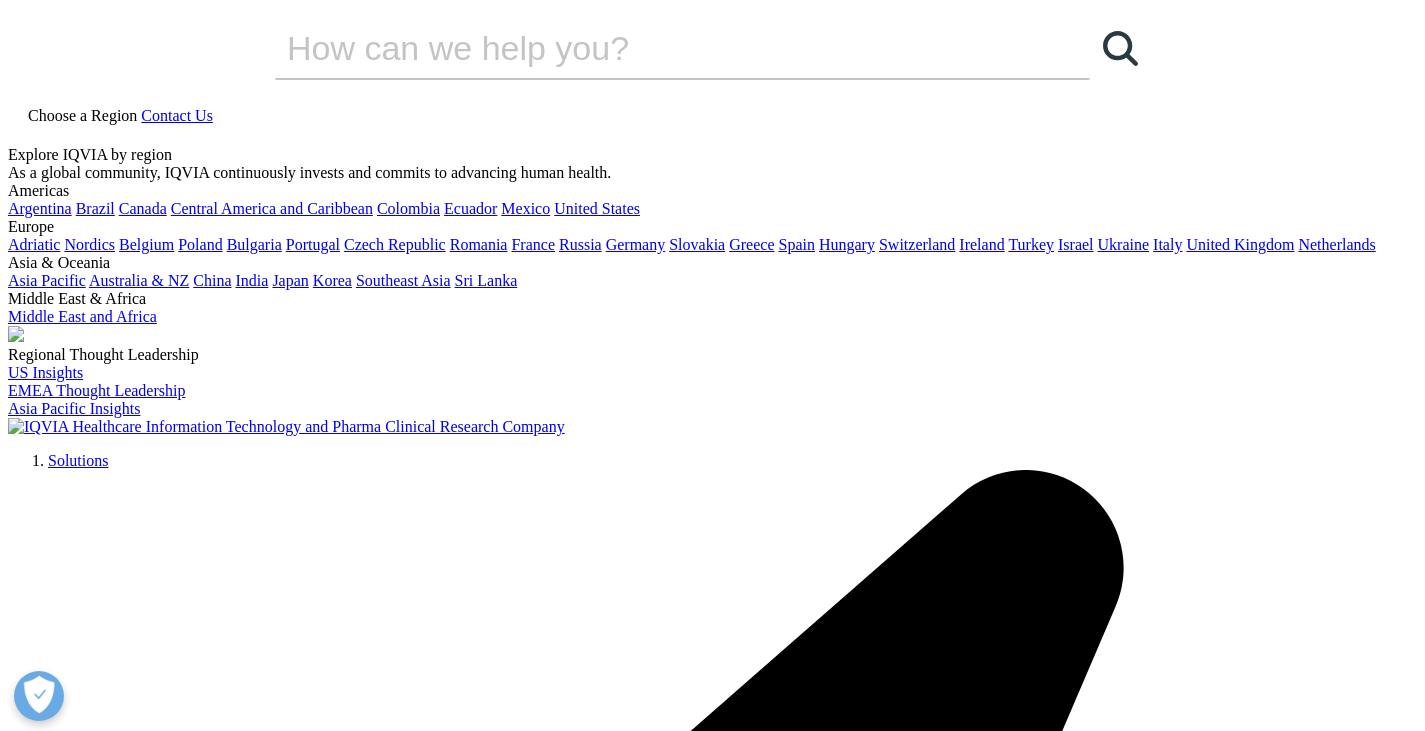 drag, startPoint x: 122, startPoint y: 262, endPoint x: 1333, endPoint y: 369, distance: 1215.7179 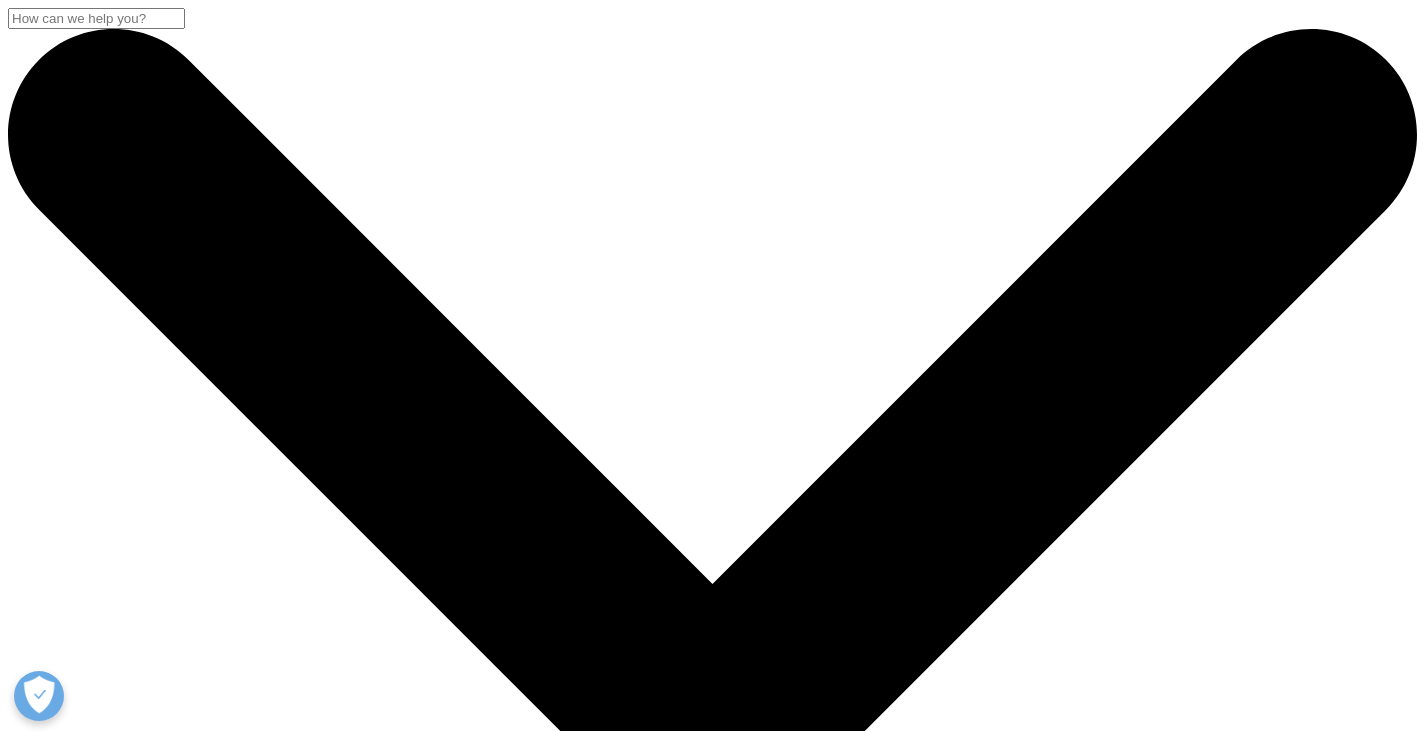 scroll, scrollTop: 0, scrollLeft: 0, axis: both 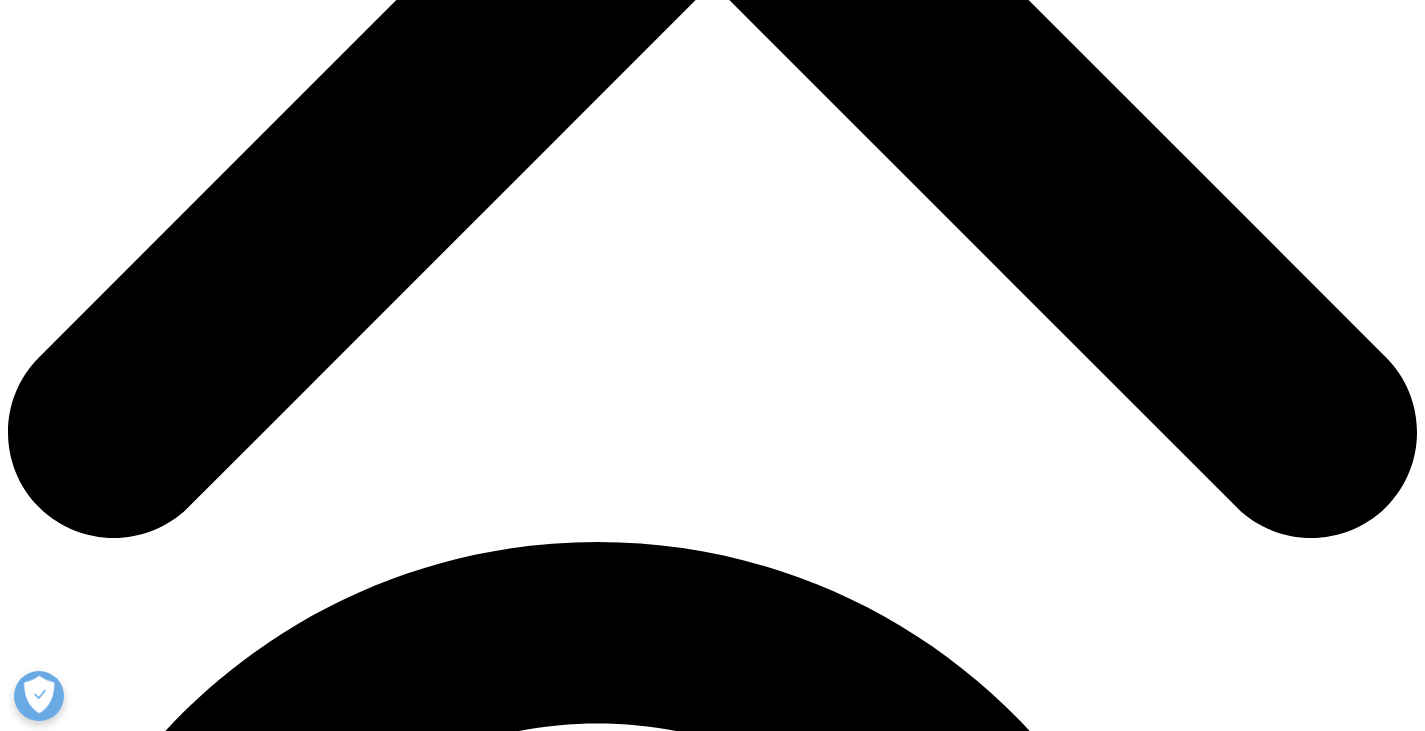 click at bounding box center [353, 24199] 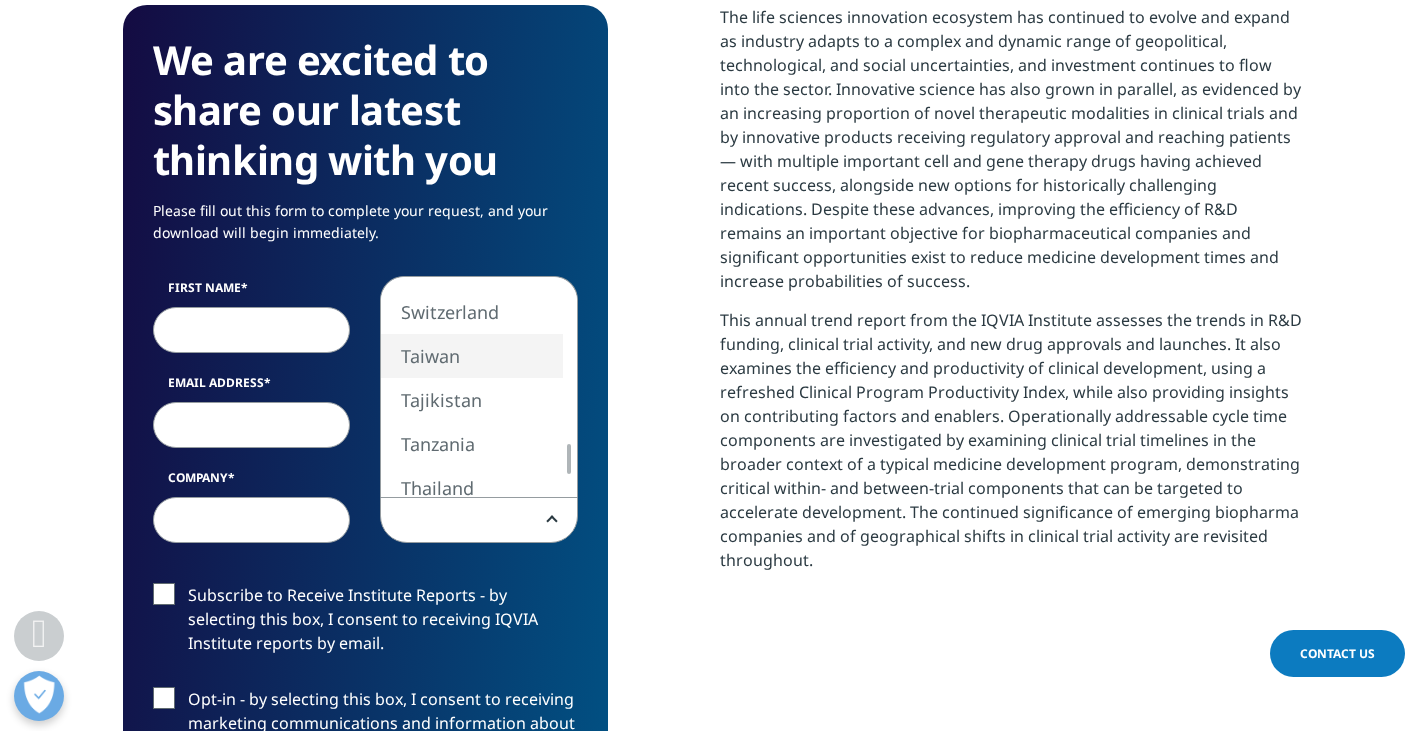 select on "Taiwan" 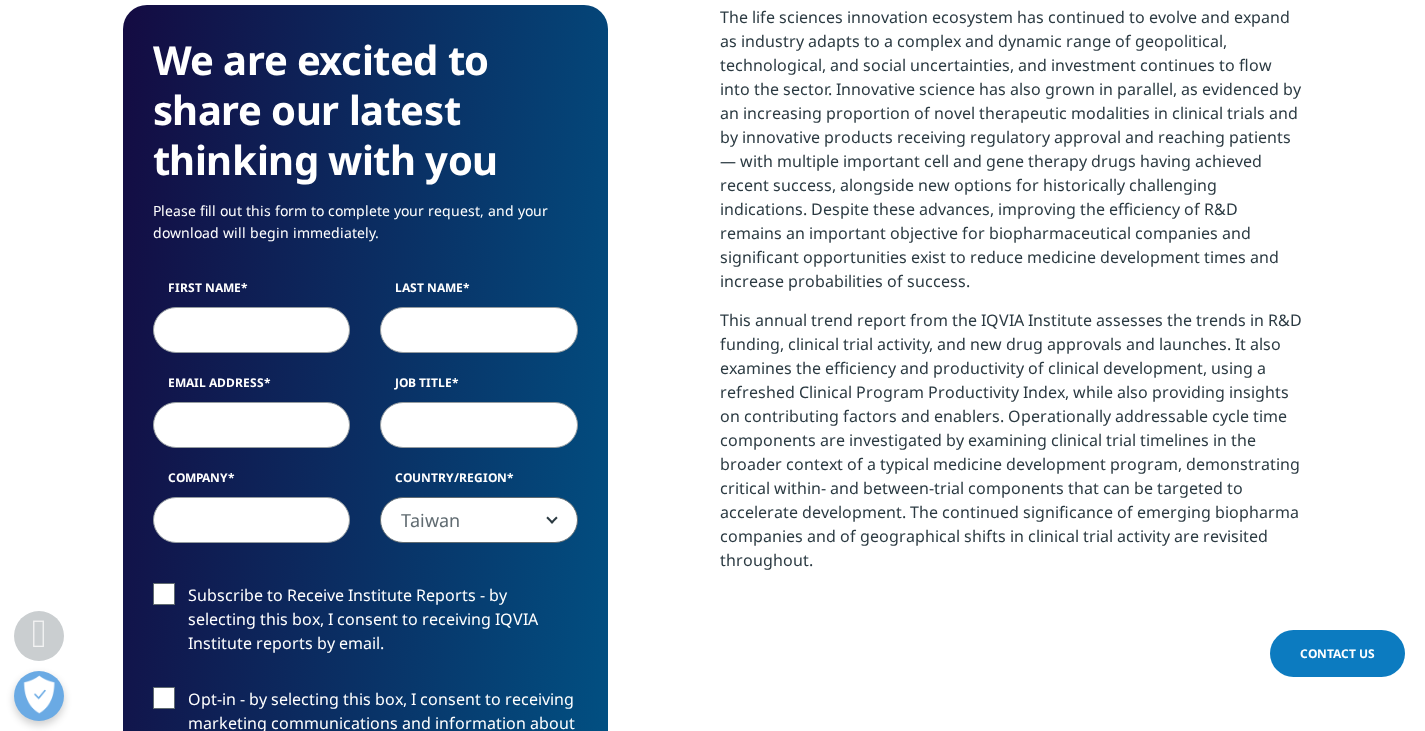 click on "Company" at bounding box center (252, 520) 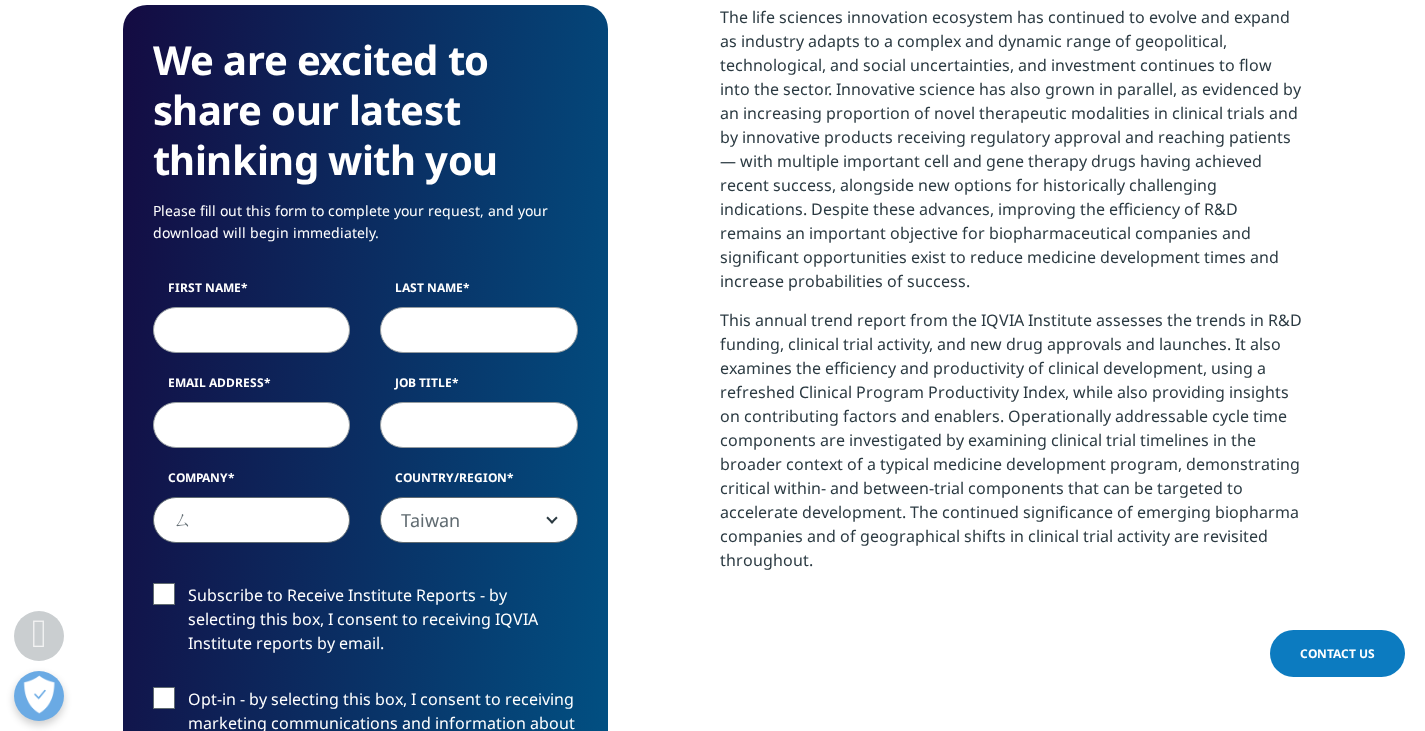 type on "ㄏ" 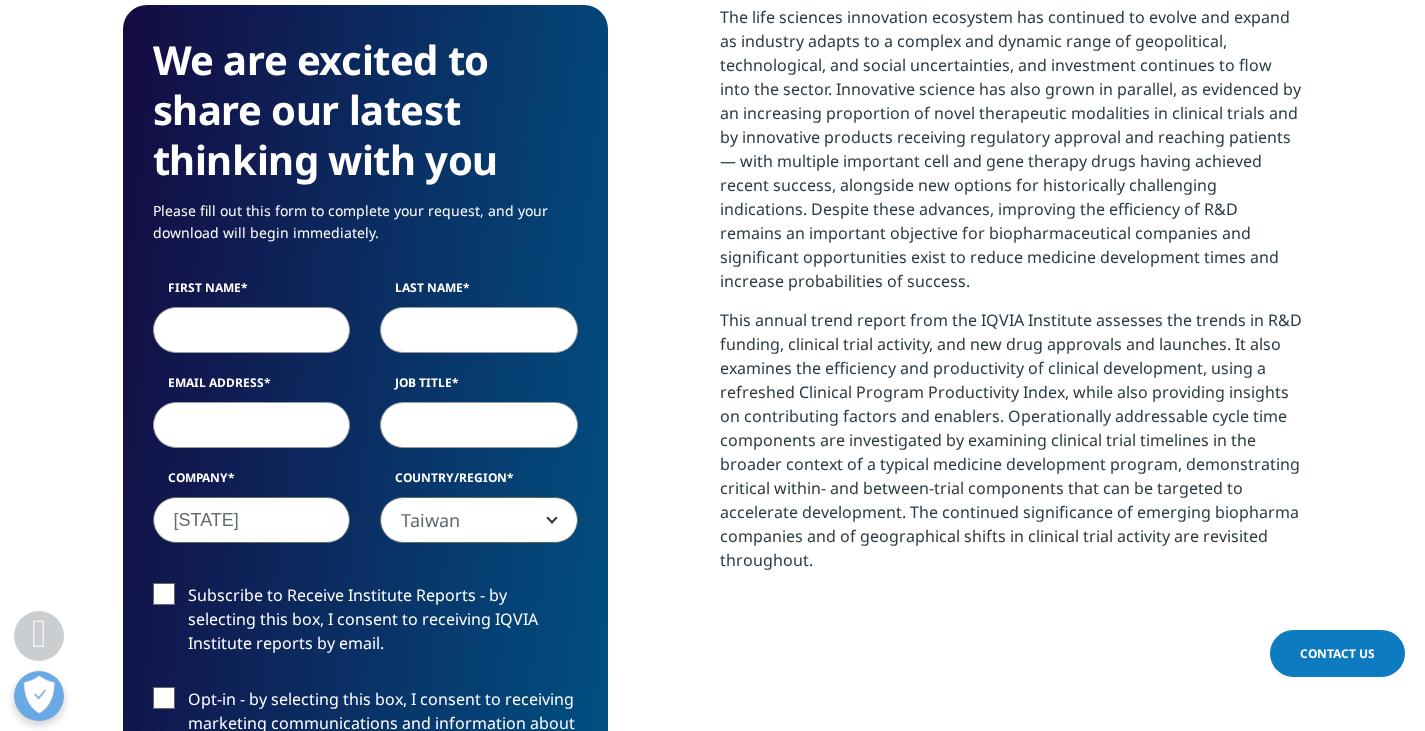 type on "n" 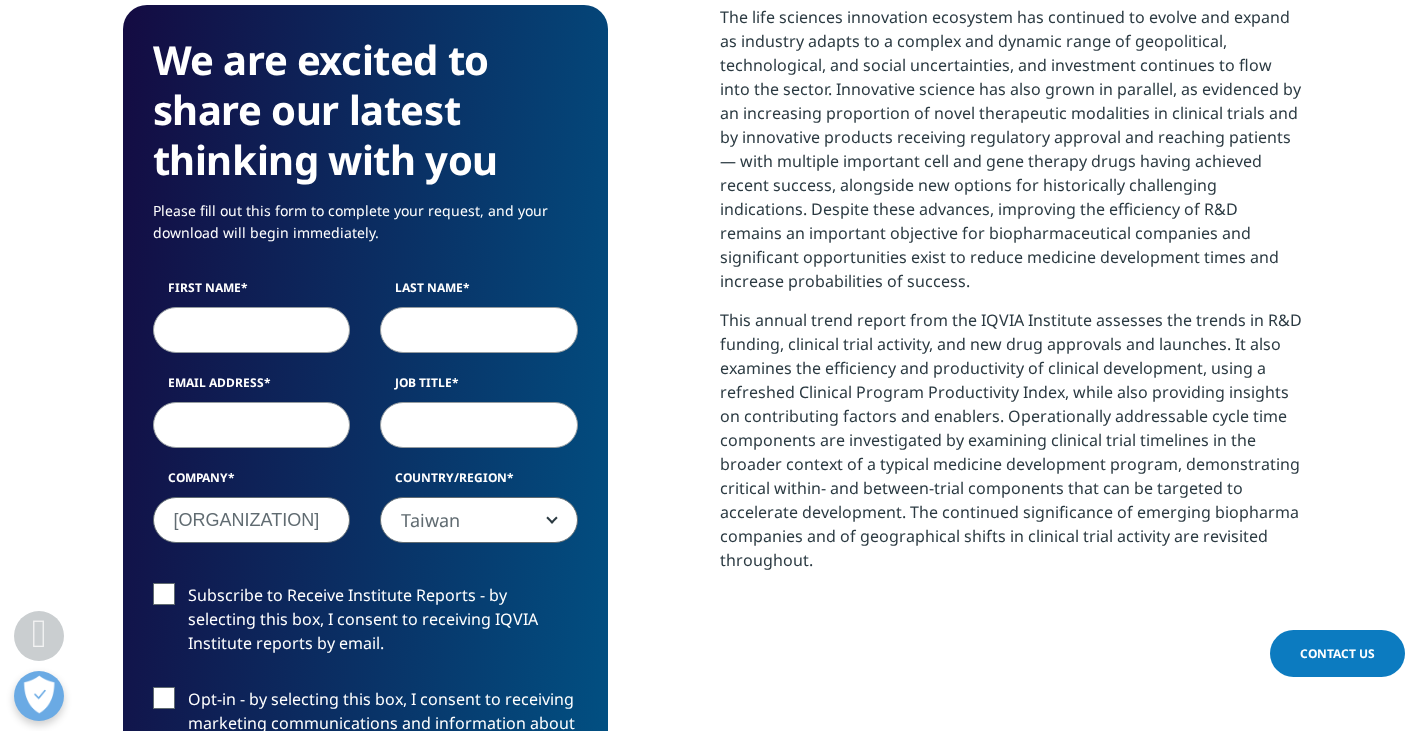 type on "NCCU" 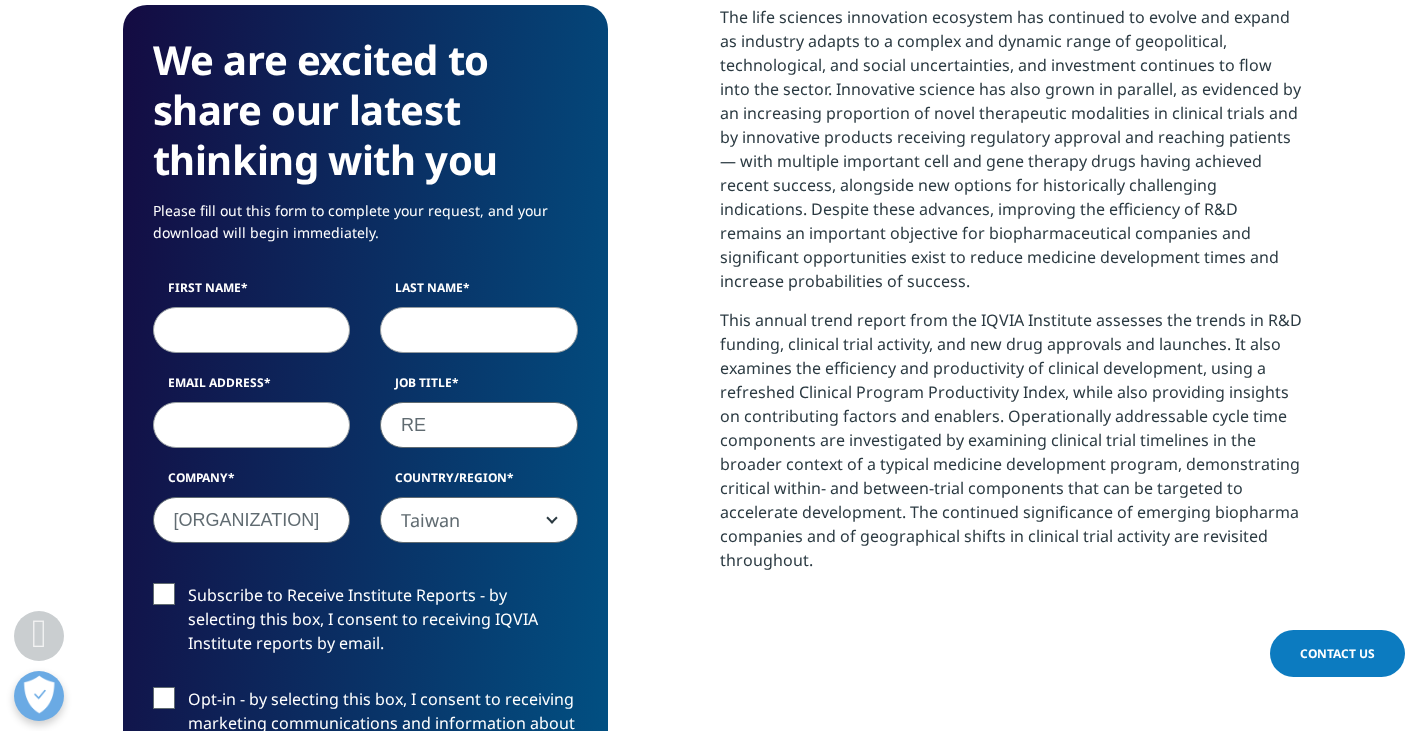 type on "R" 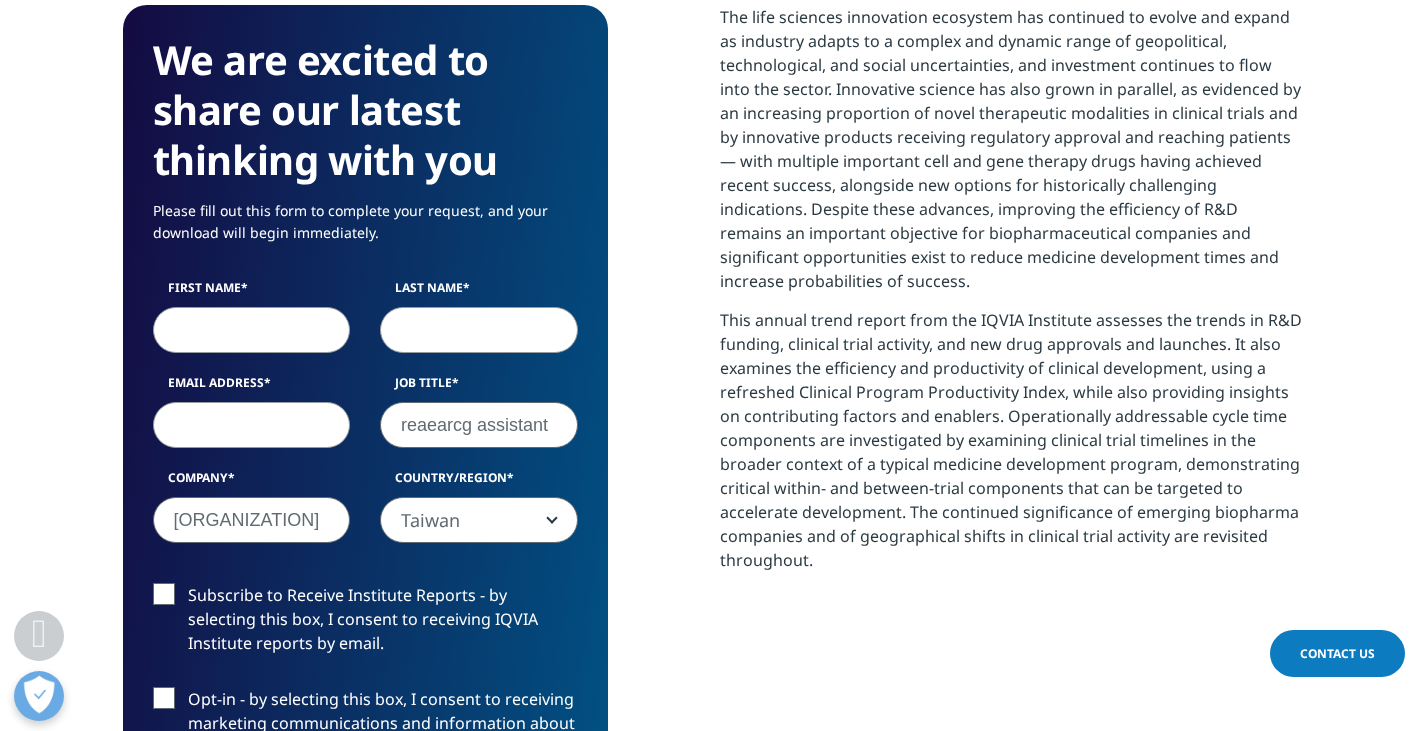 click on "reaearcg assistant" at bounding box center (479, 425) 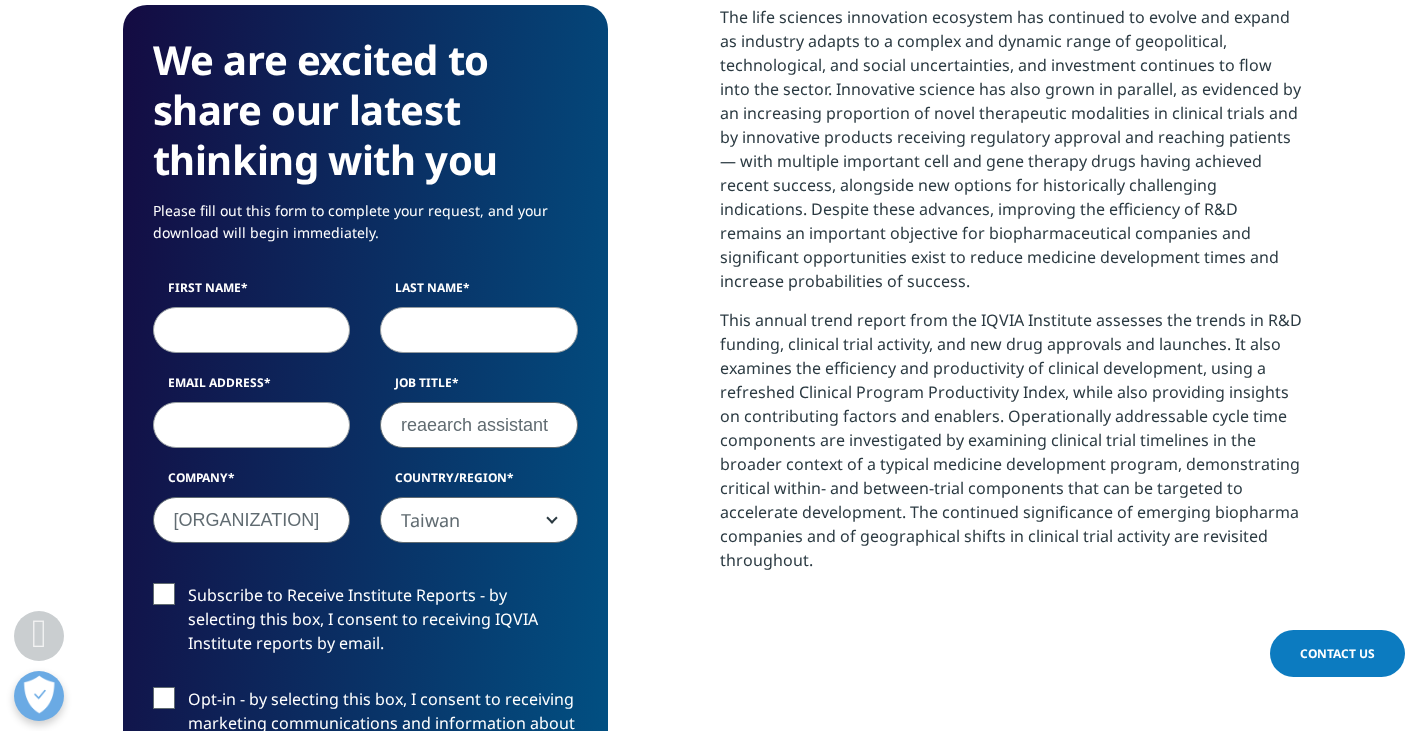 type on "reaearch assistant" 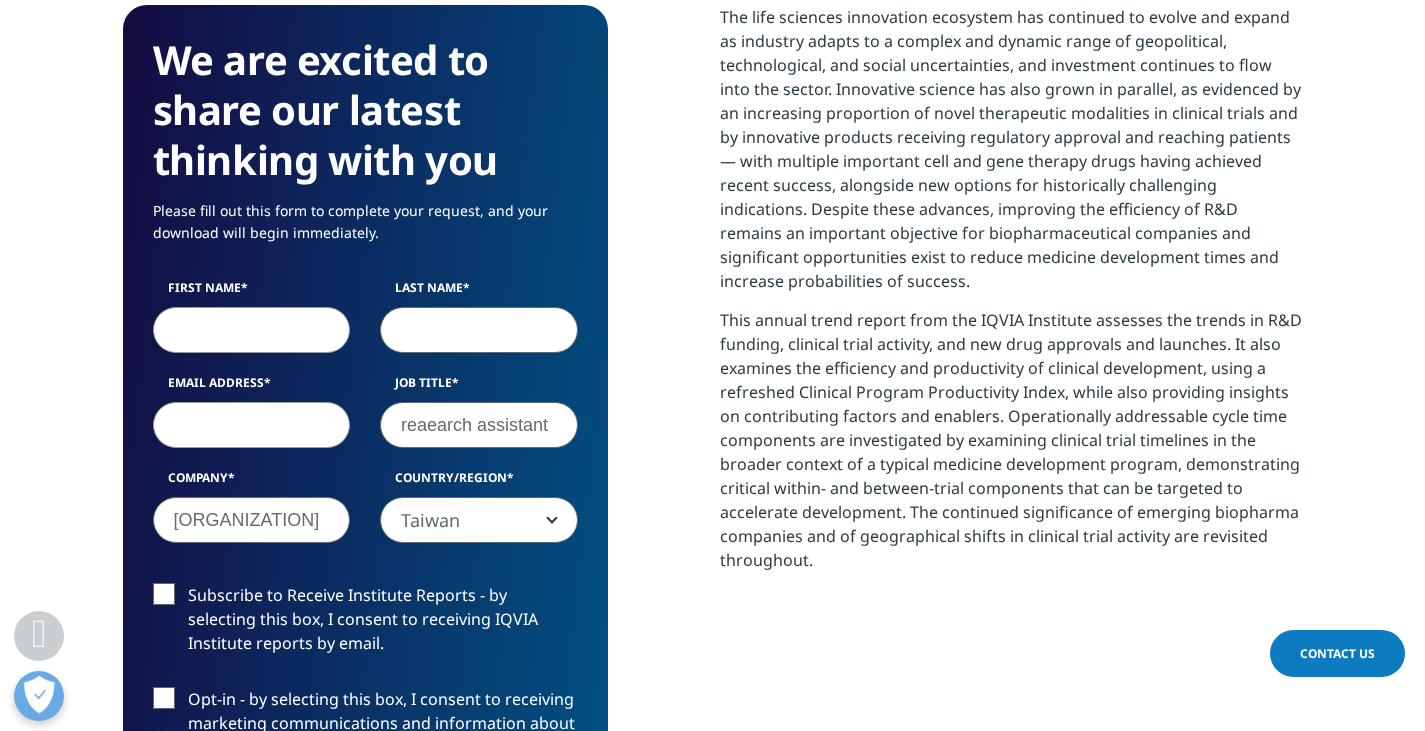 click on "First Name" at bounding box center [252, 330] 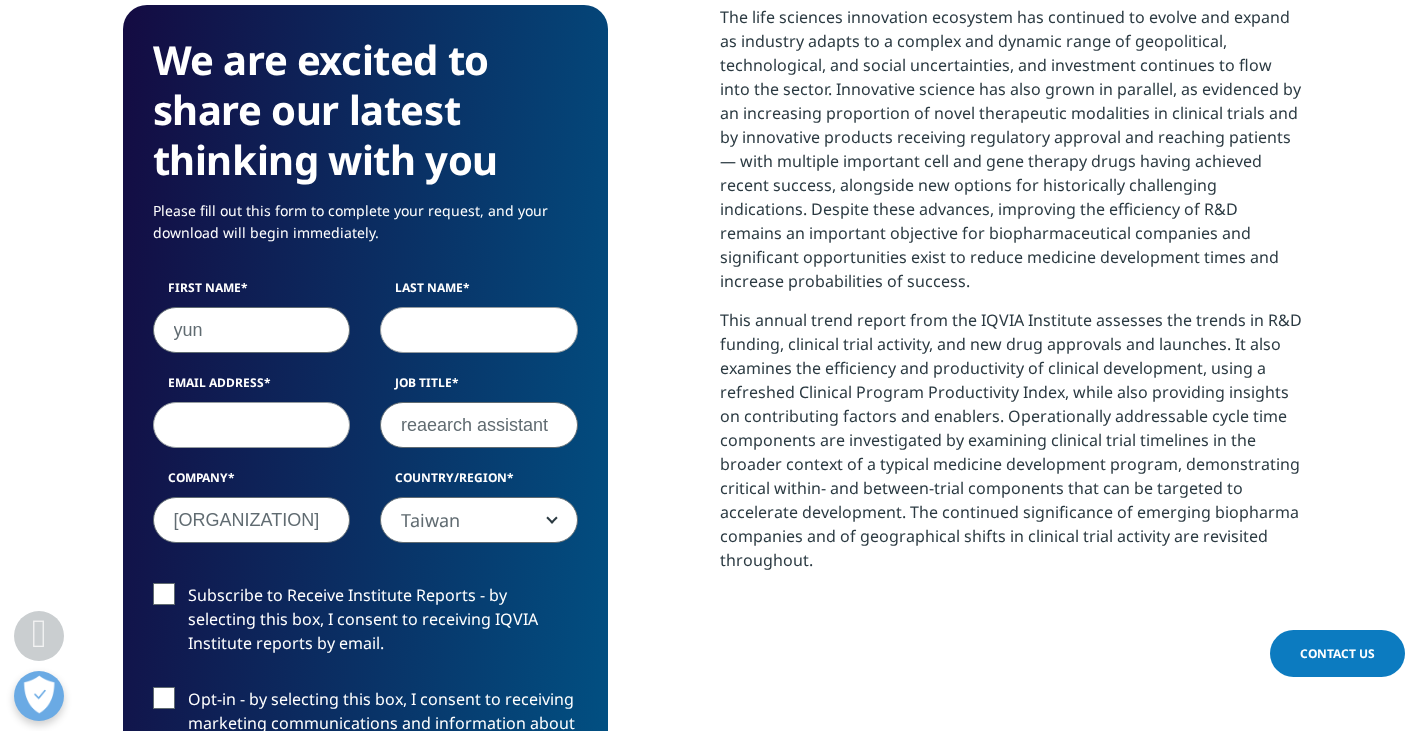 type on "yun" 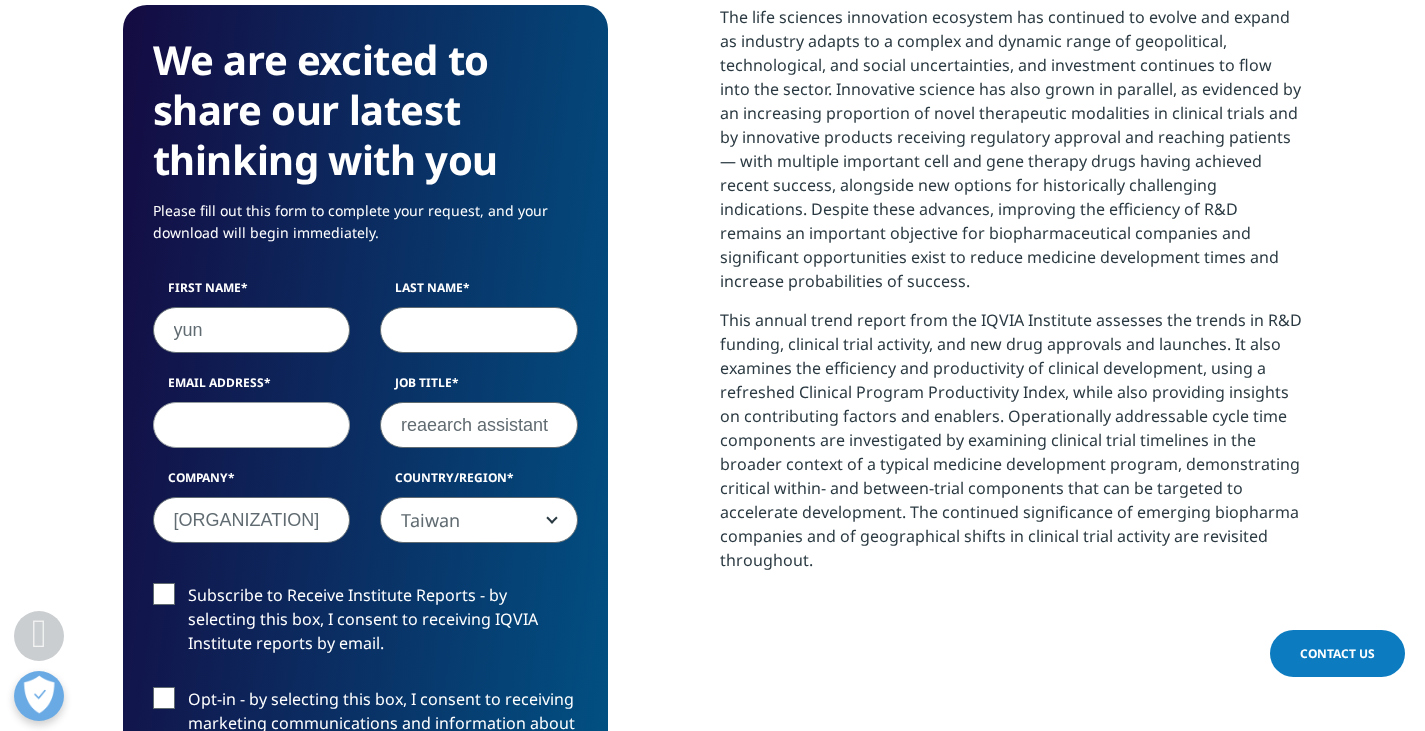 click on "Last Name" at bounding box center (479, 330) 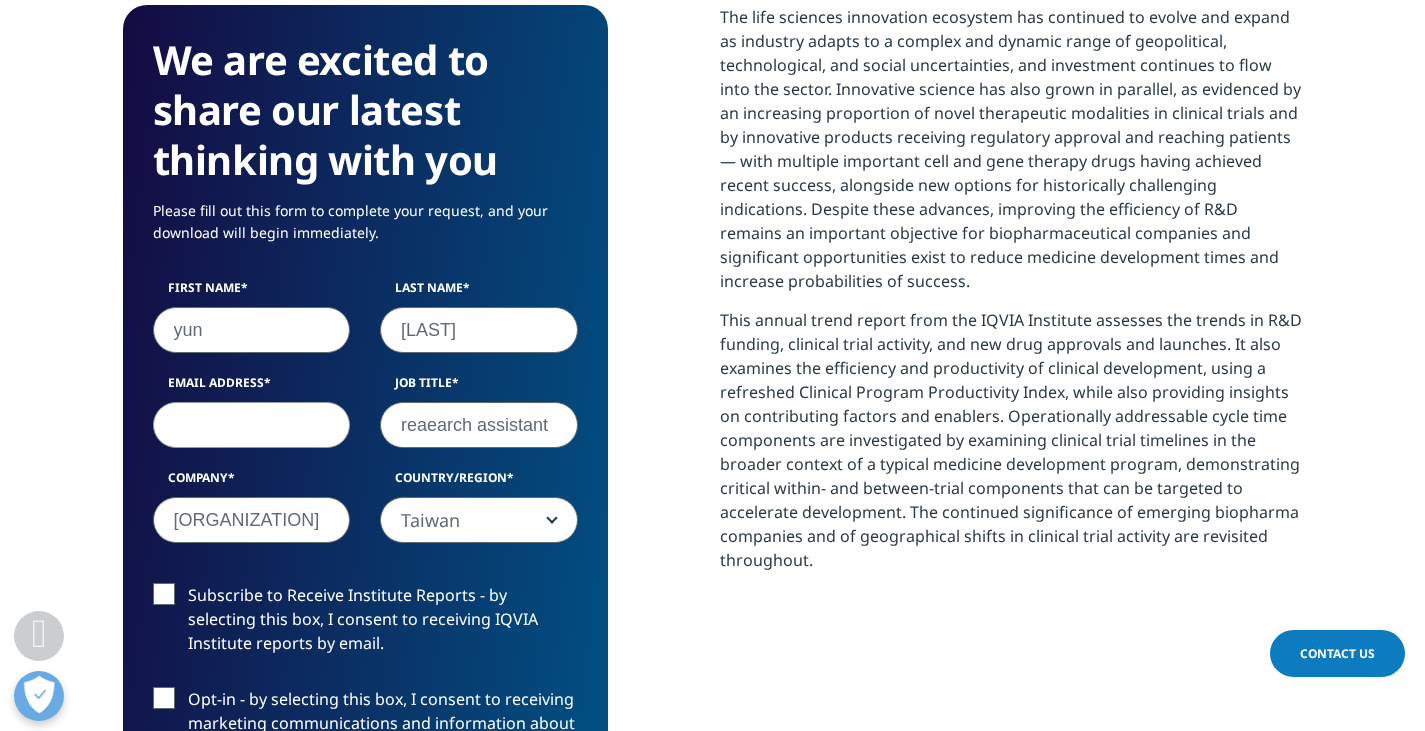 type on "chiu" 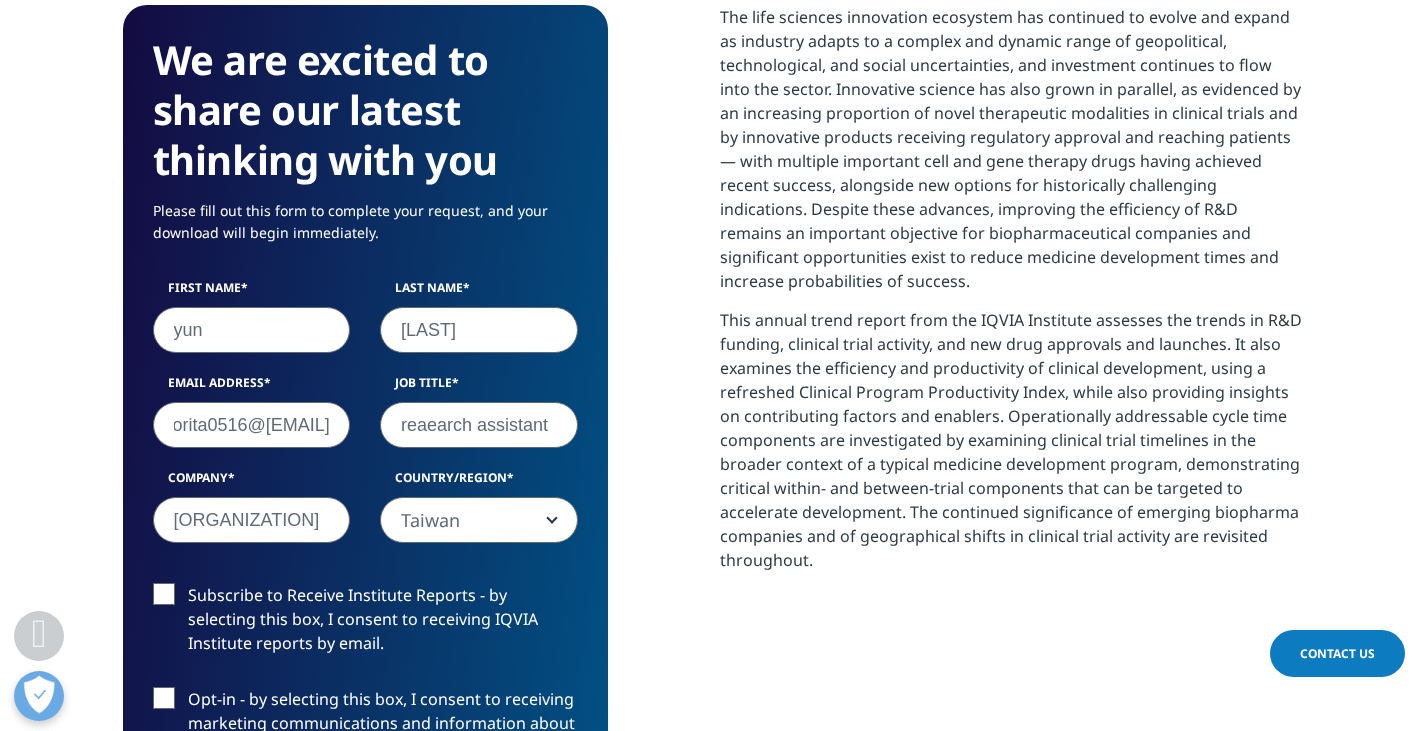 scroll, scrollTop: 0, scrollLeft: 19, axis: horizontal 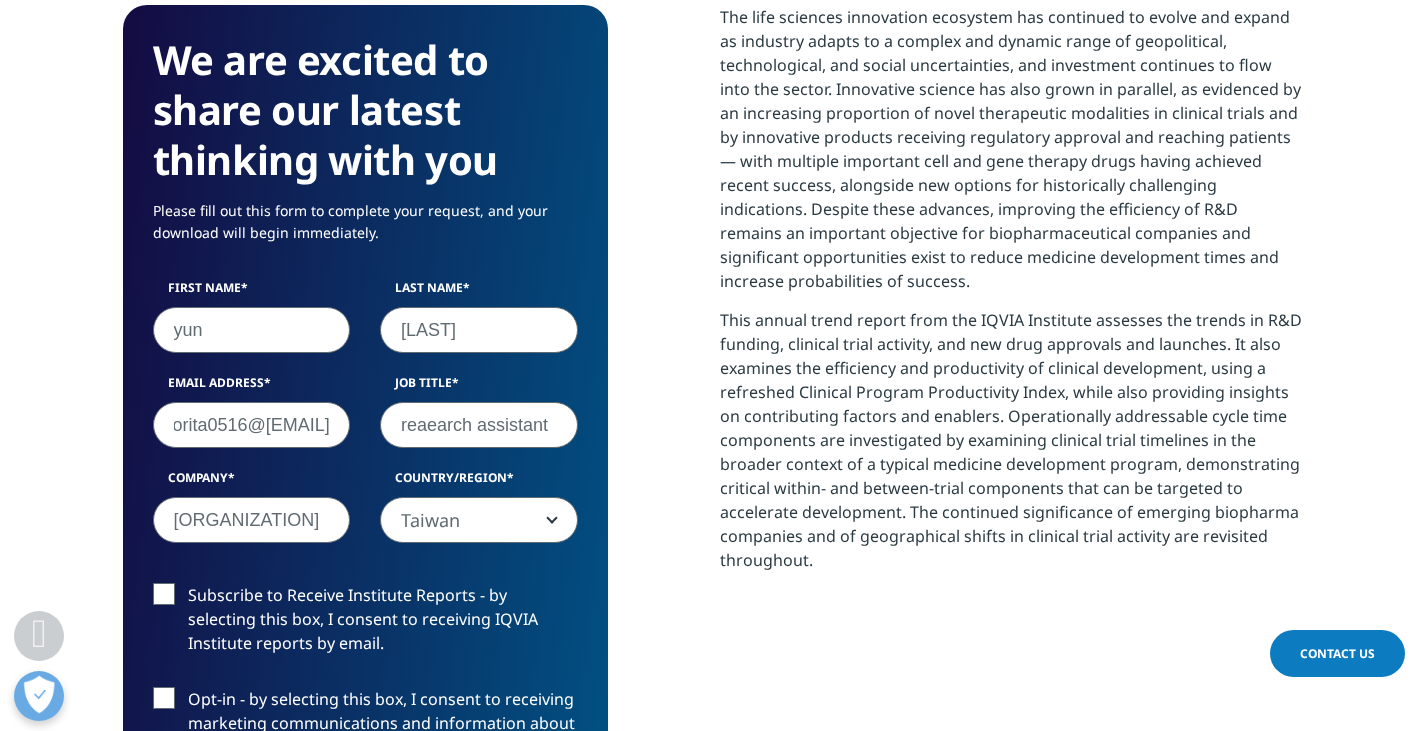 type on "orita0516@gmail.com" 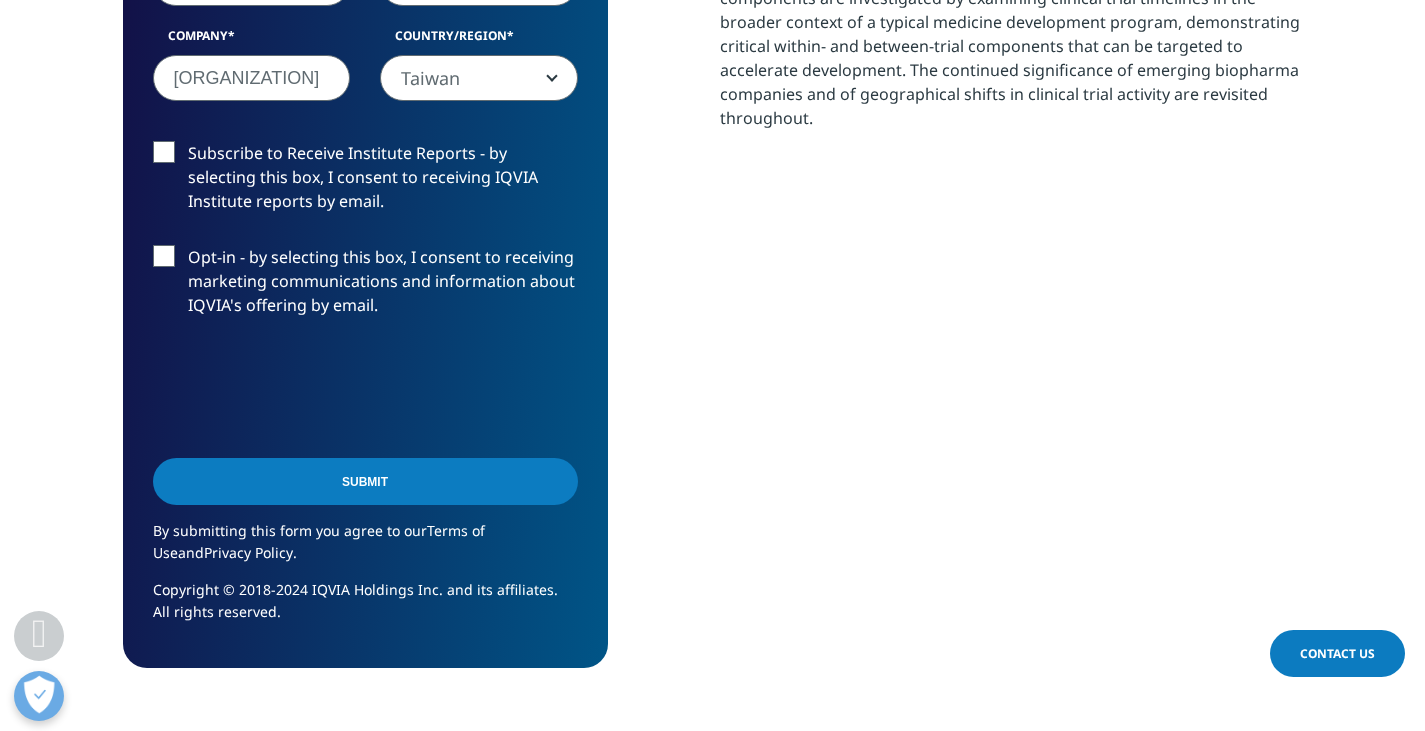 click on "Submit" at bounding box center [365, 481] 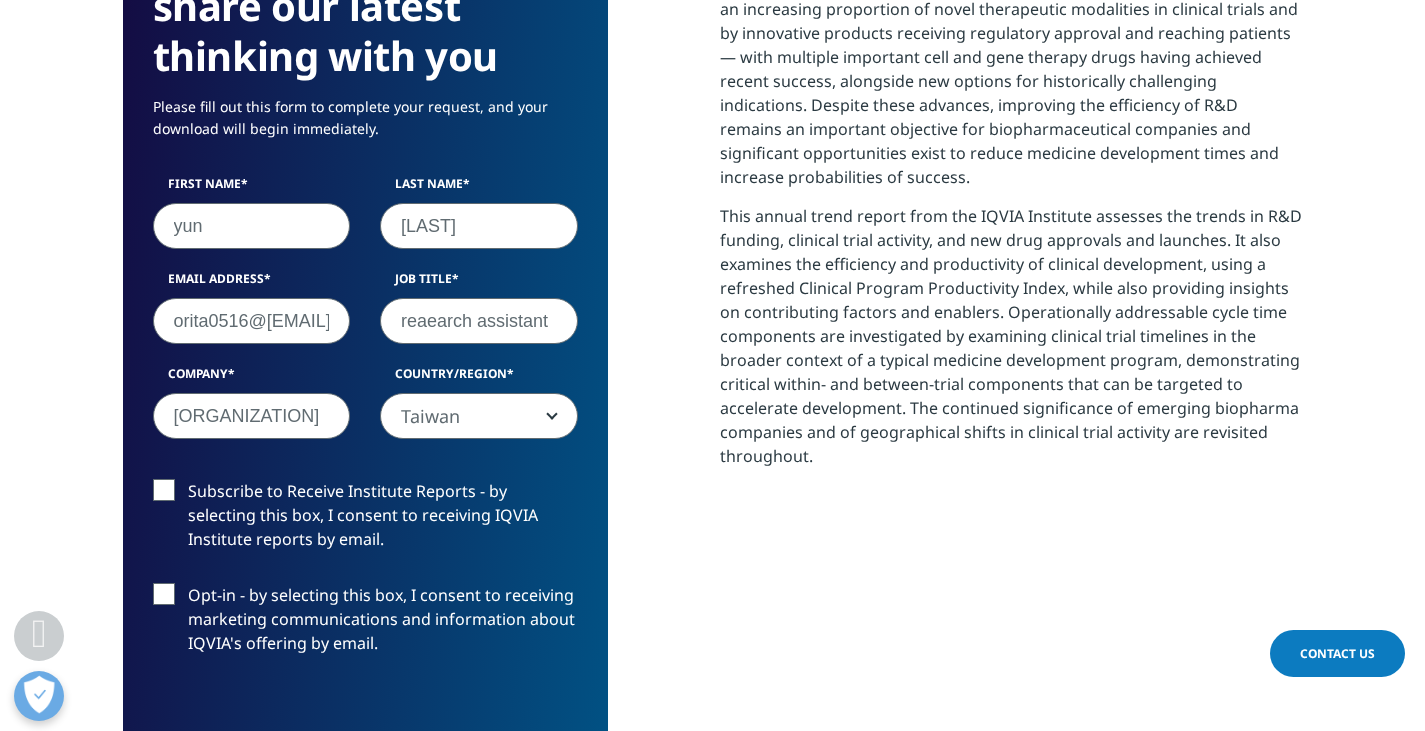 scroll, scrollTop: 1068, scrollLeft: 0, axis: vertical 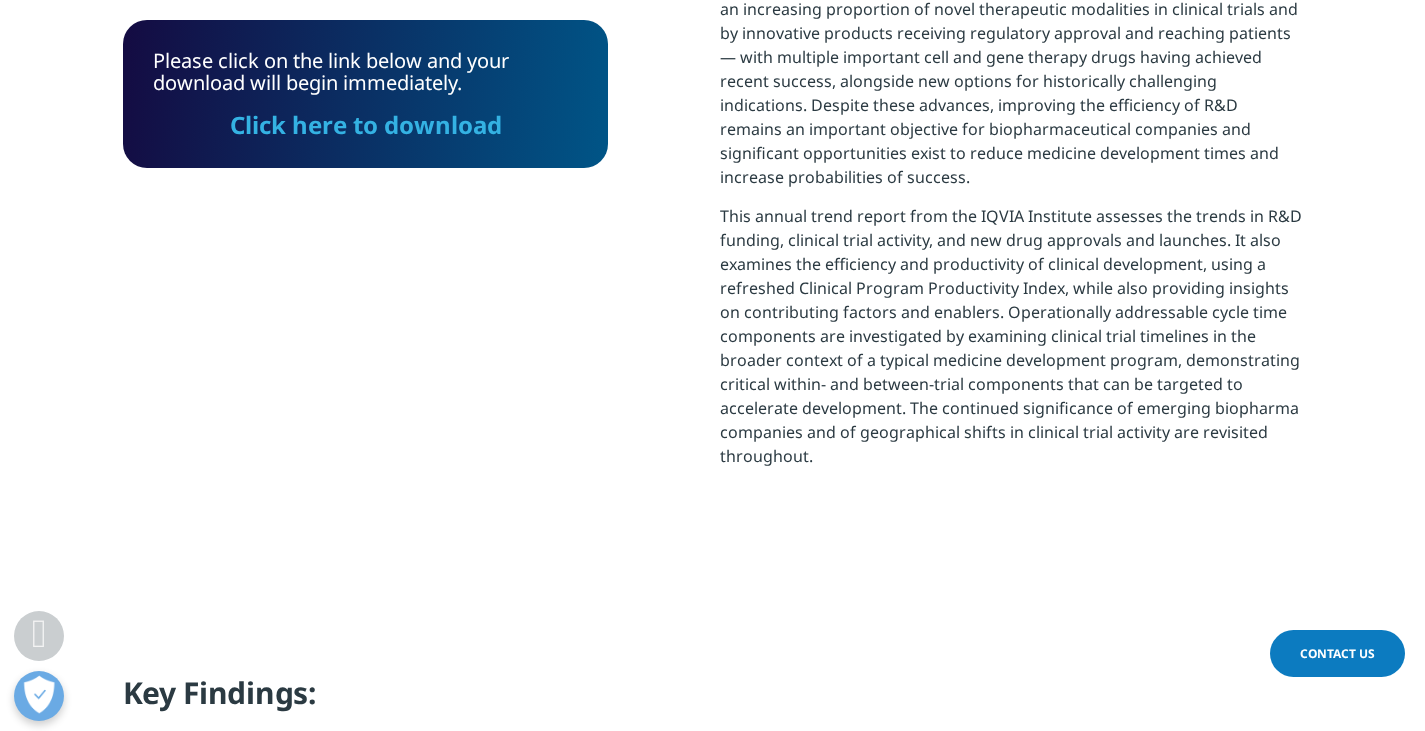 click on "Click here to download" at bounding box center (366, 124) 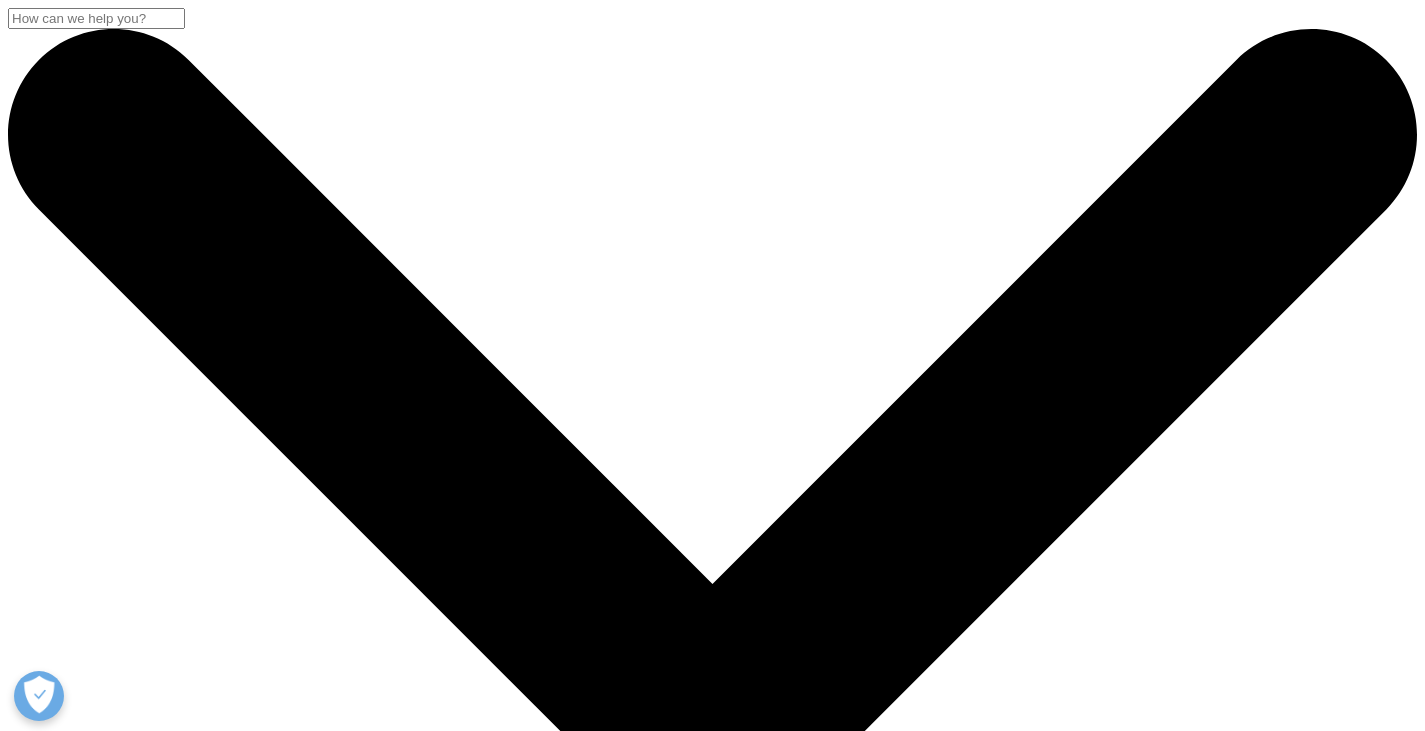 scroll, scrollTop: 0, scrollLeft: 0, axis: both 